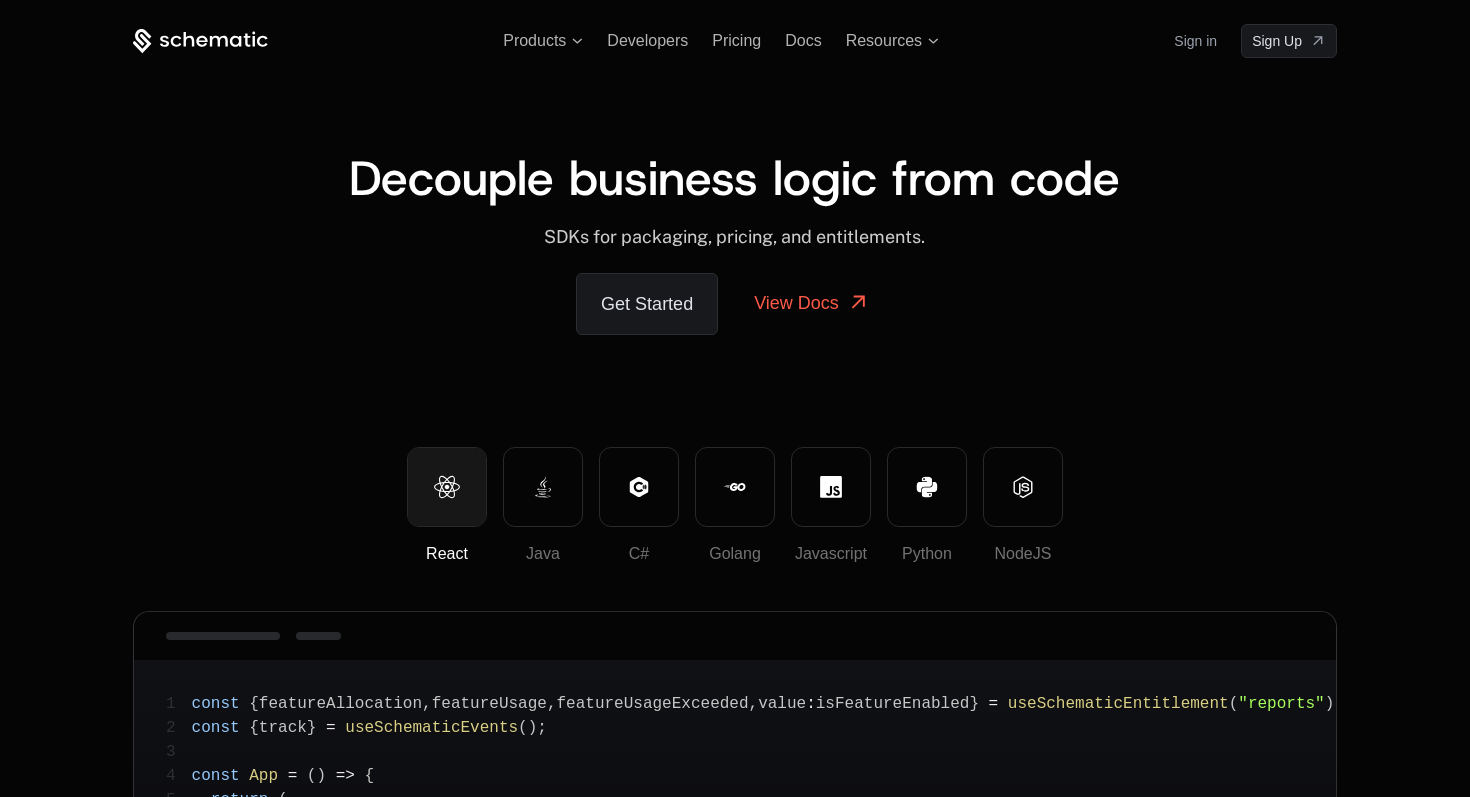 scroll, scrollTop: 228, scrollLeft: 0, axis: vertical 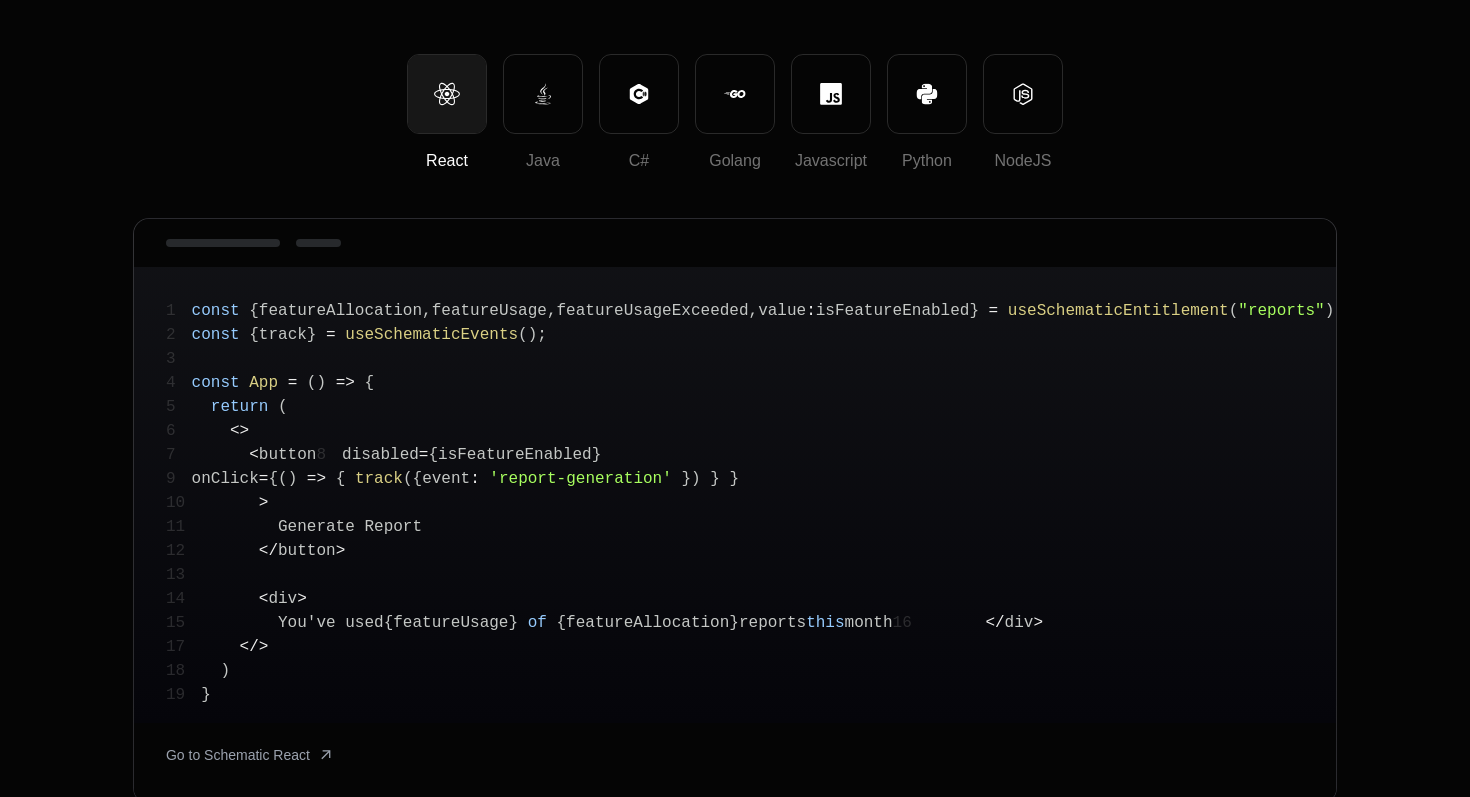 click on "featureUsage" at bounding box center (489, 311) 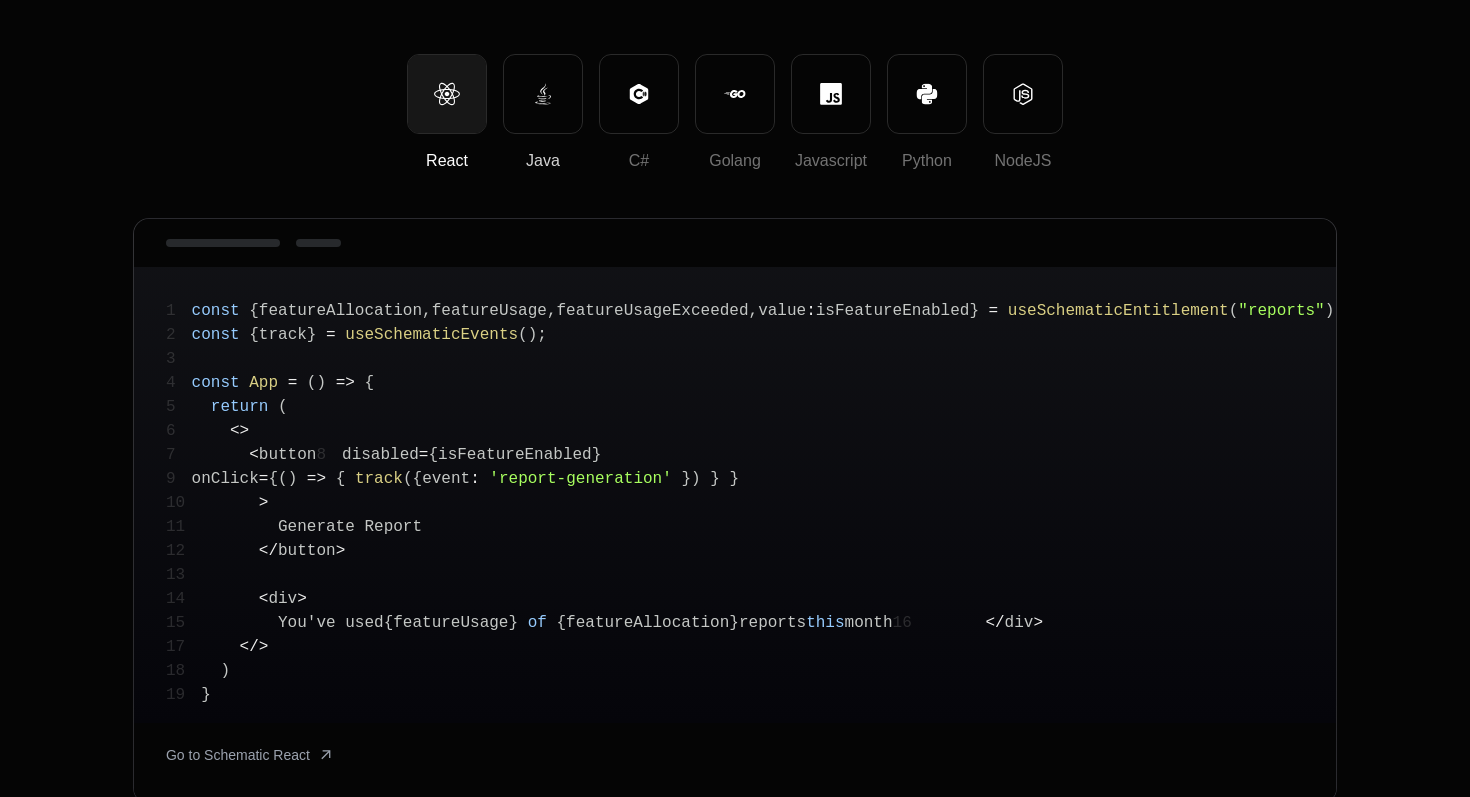 click 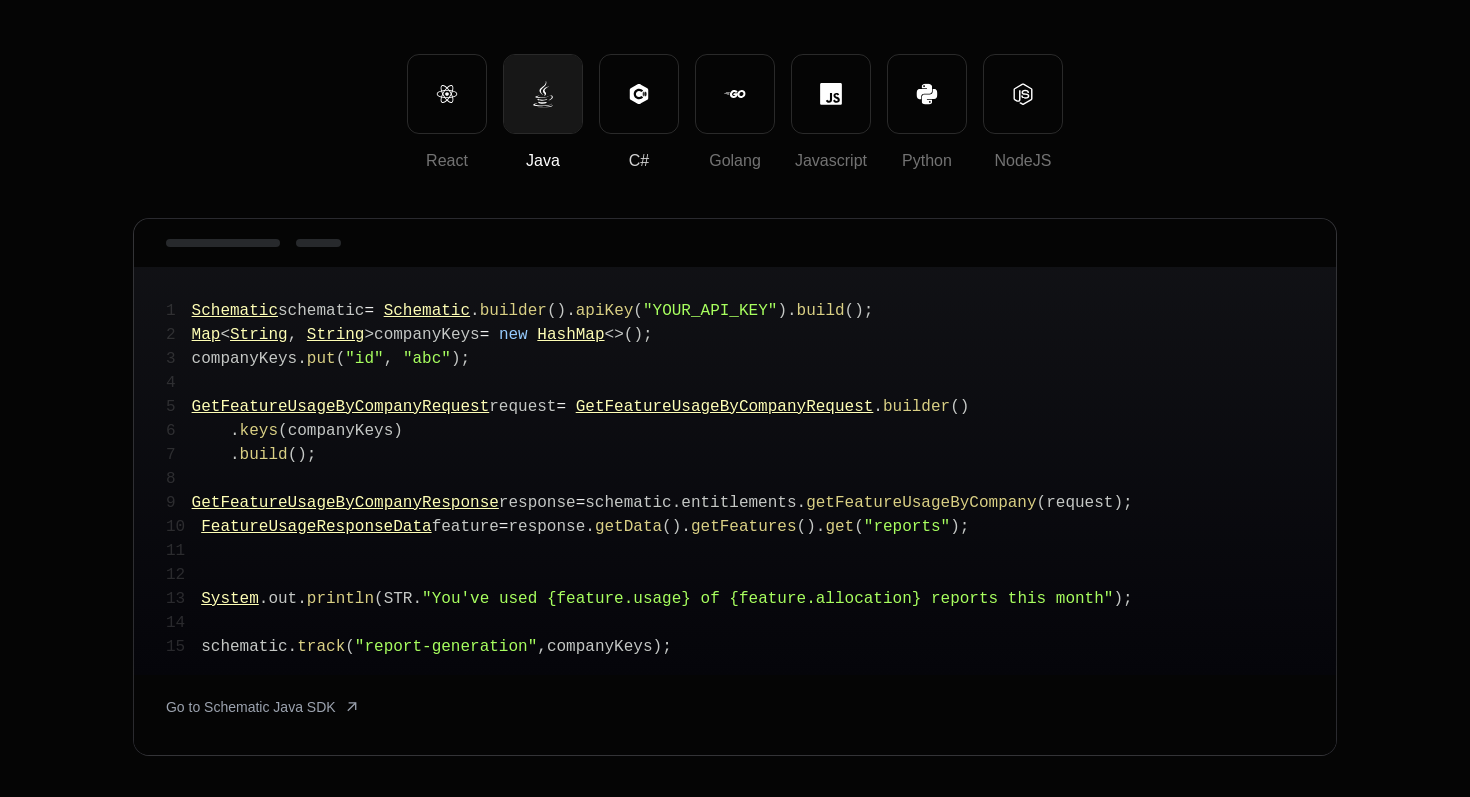 click 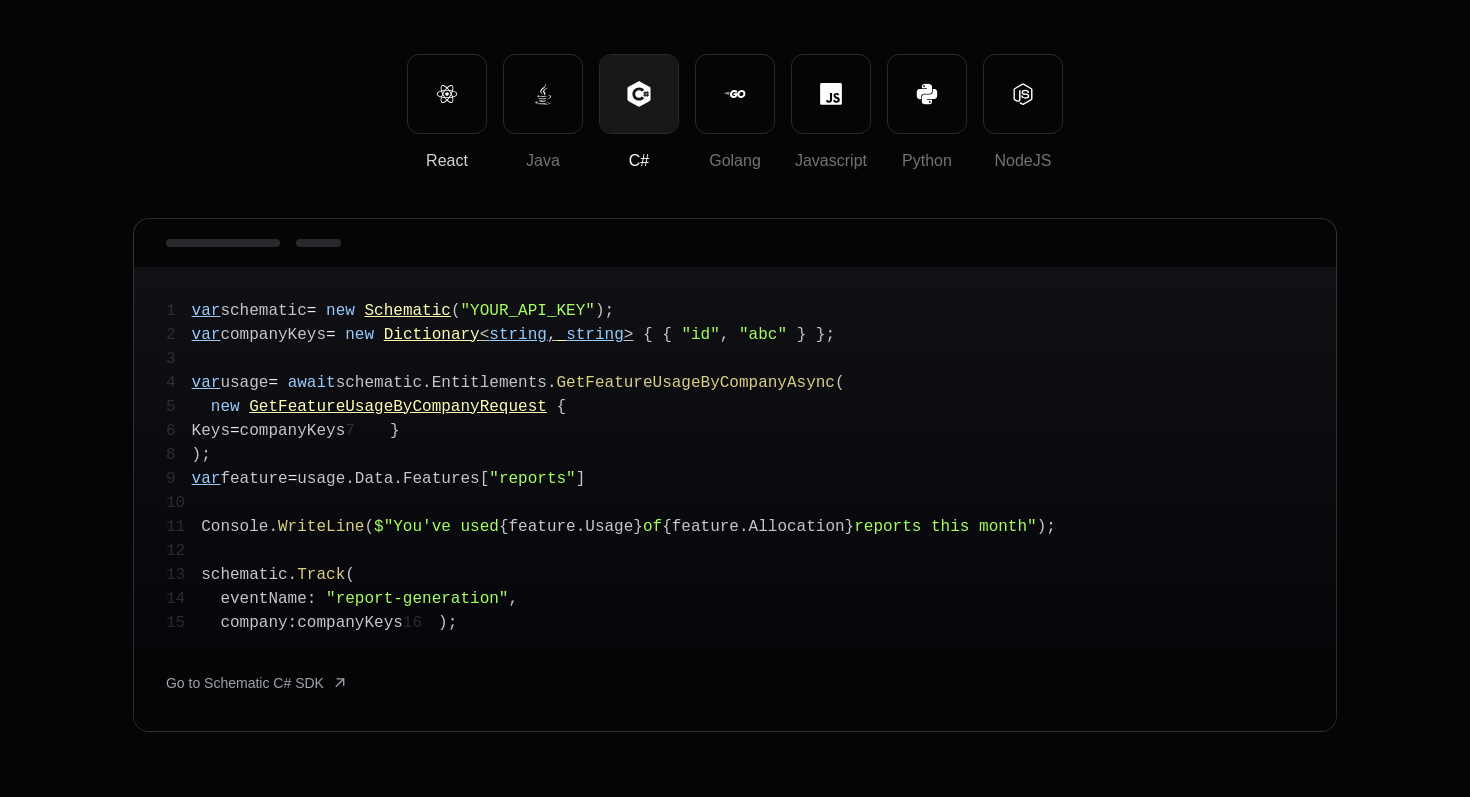 click on "React" at bounding box center (447, 94) 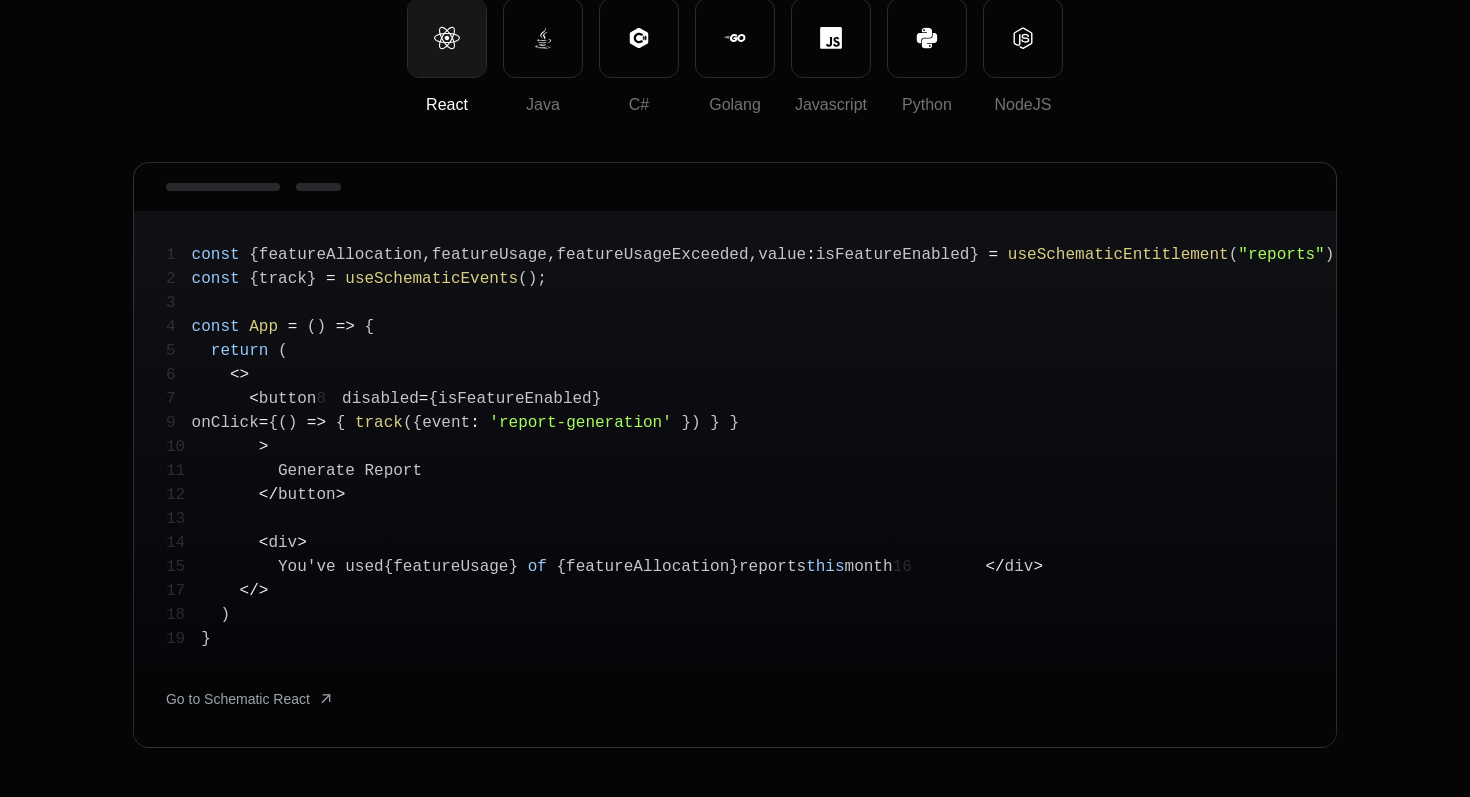 scroll, scrollTop: 440, scrollLeft: 0, axis: vertical 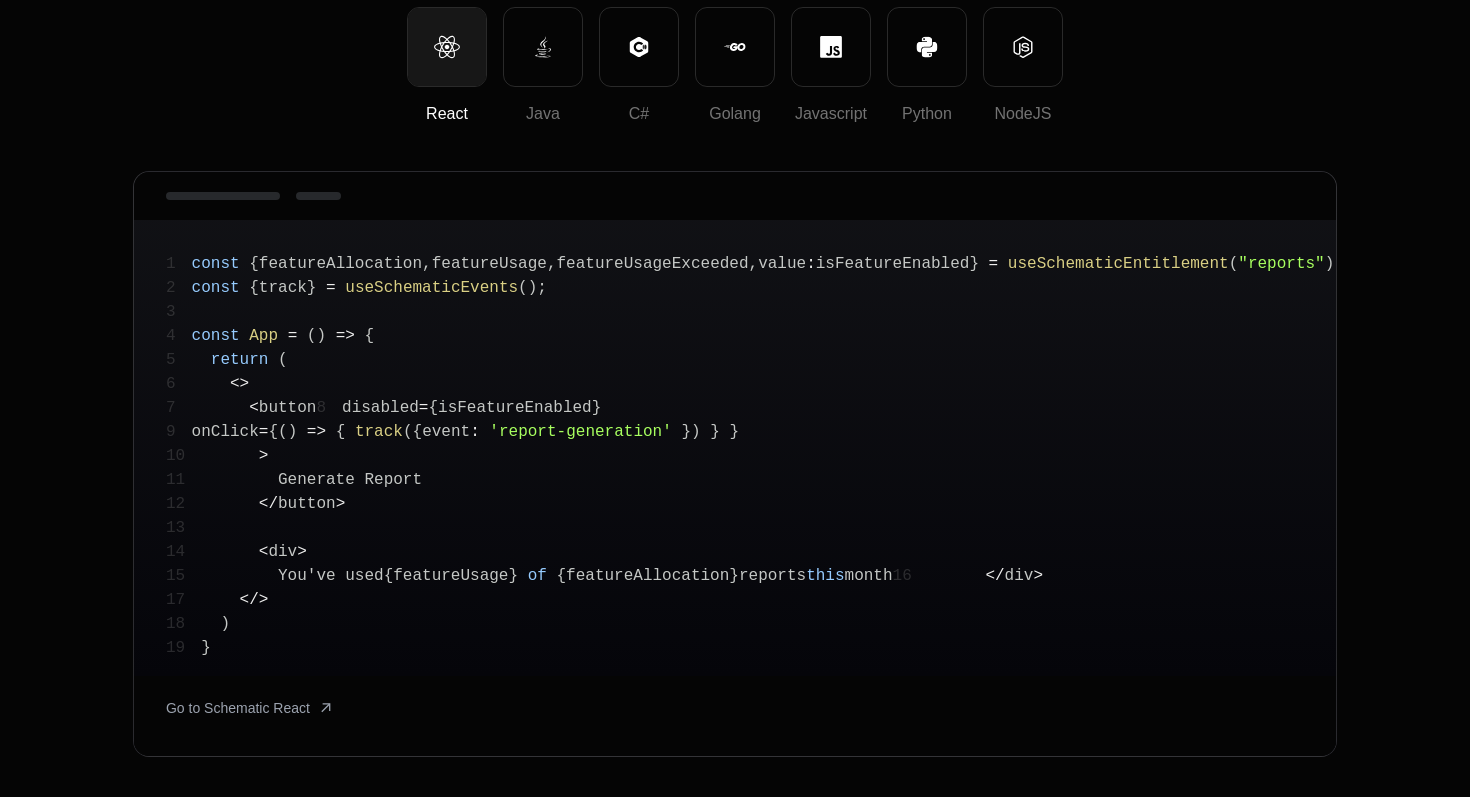 click on "track" at bounding box center (283, 288) 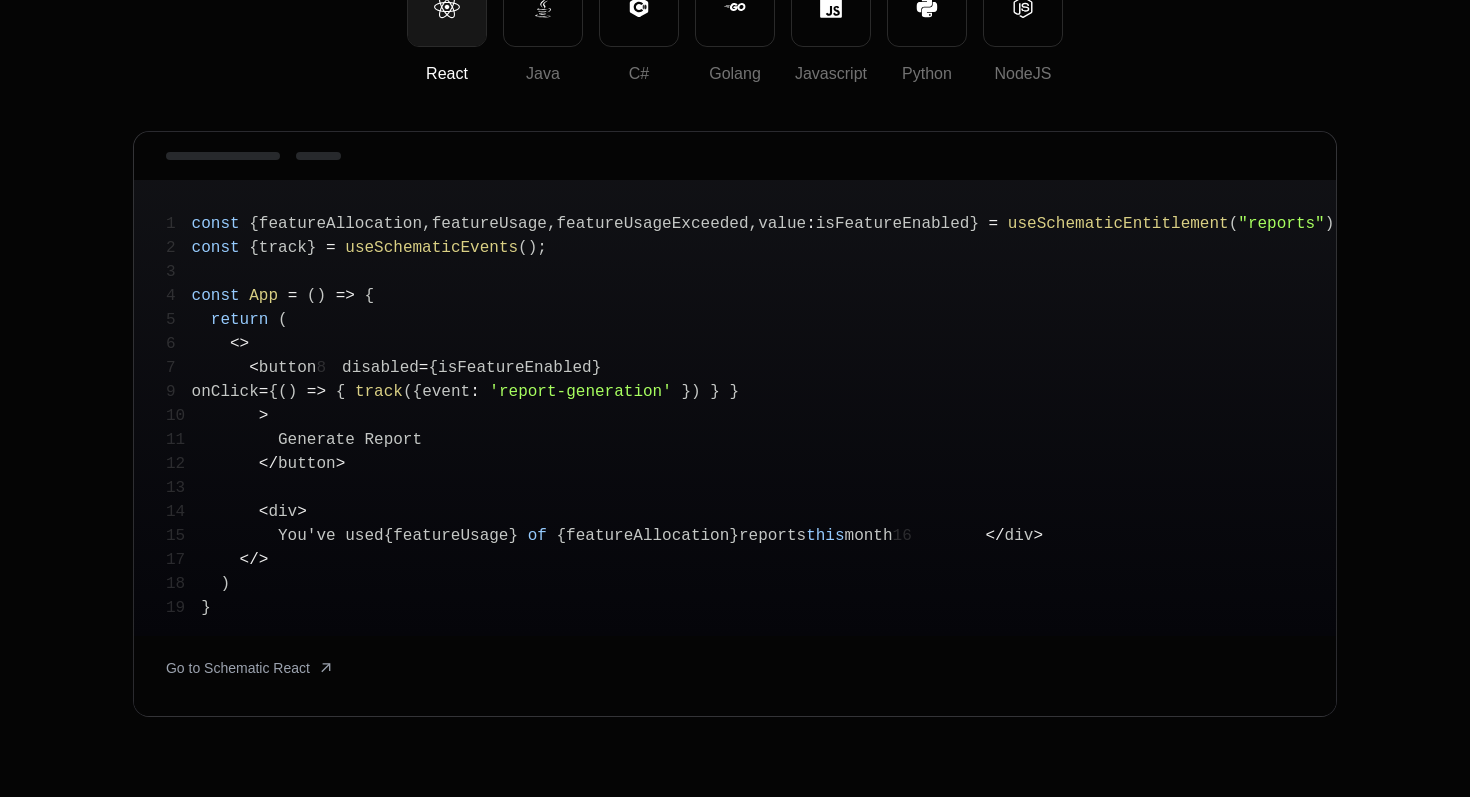 scroll, scrollTop: 482, scrollLeft: 0, axis: vertical 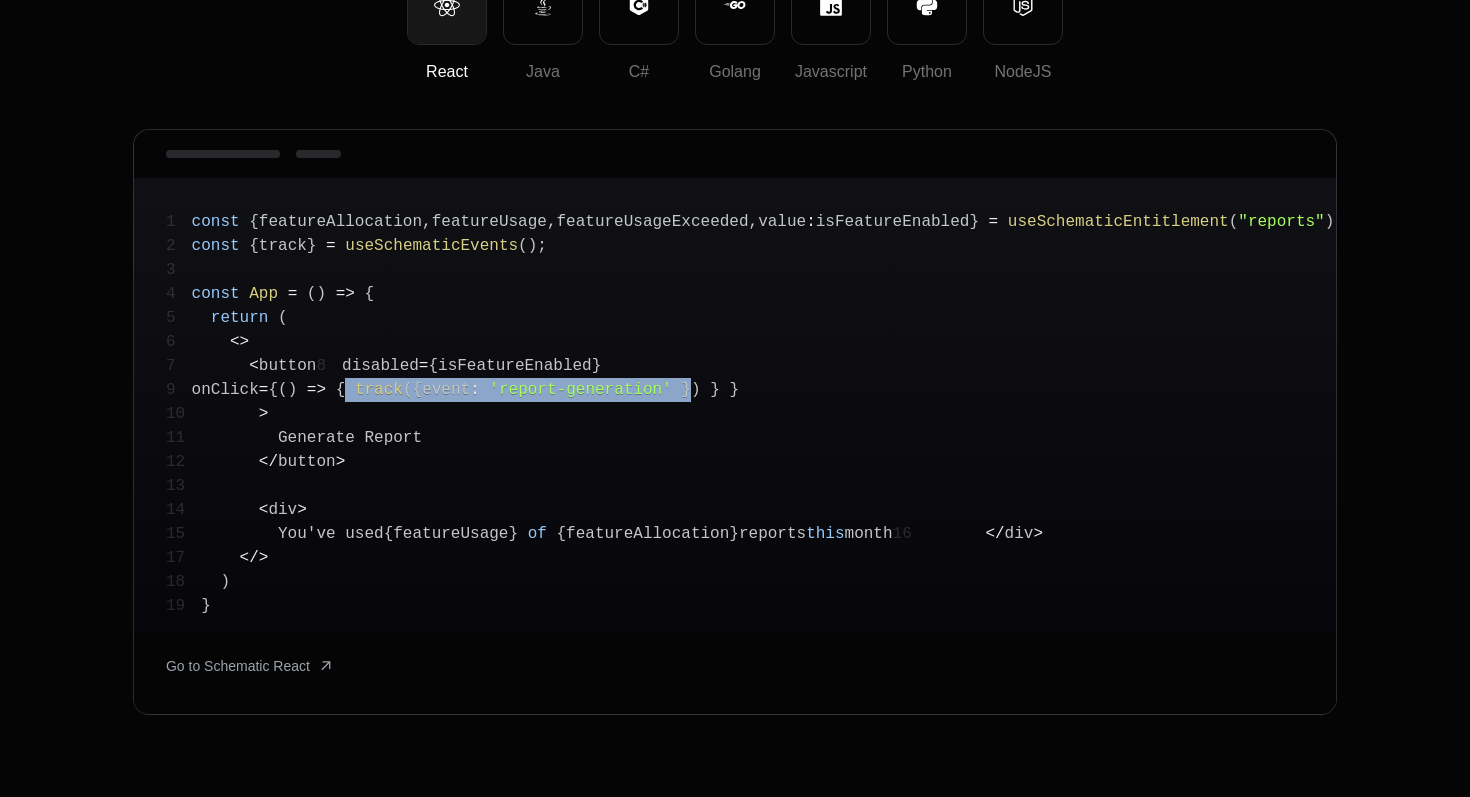 drag, startPoint x: 421, startPoint y: 407, endPoint x: 774, endPoint y: 422, distance: 353.31854 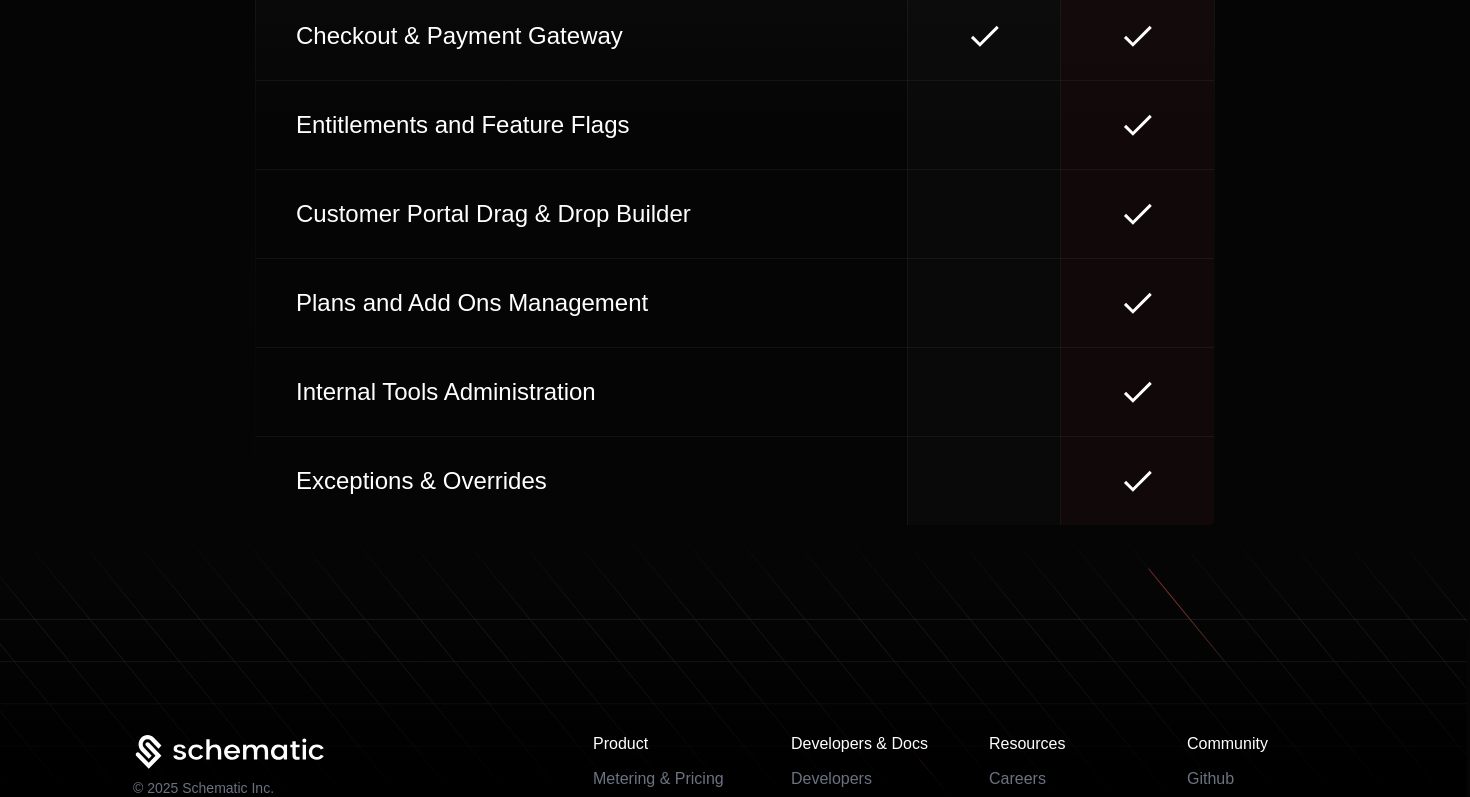 scroll, scrollTop: 9326, scrollLeft: 0, axis: vertical 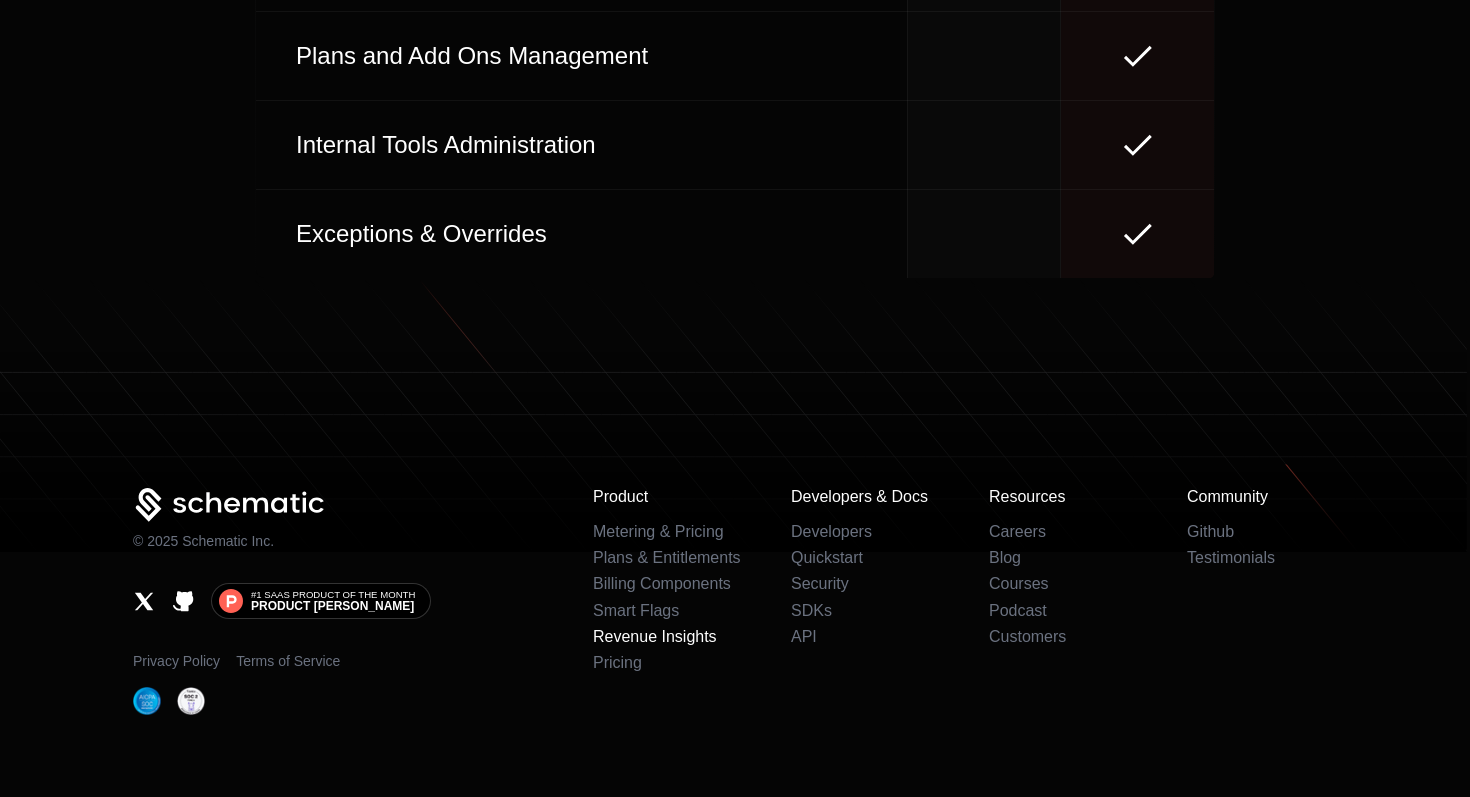 click on "Revenue Insights" at bounding box center [655, 636] 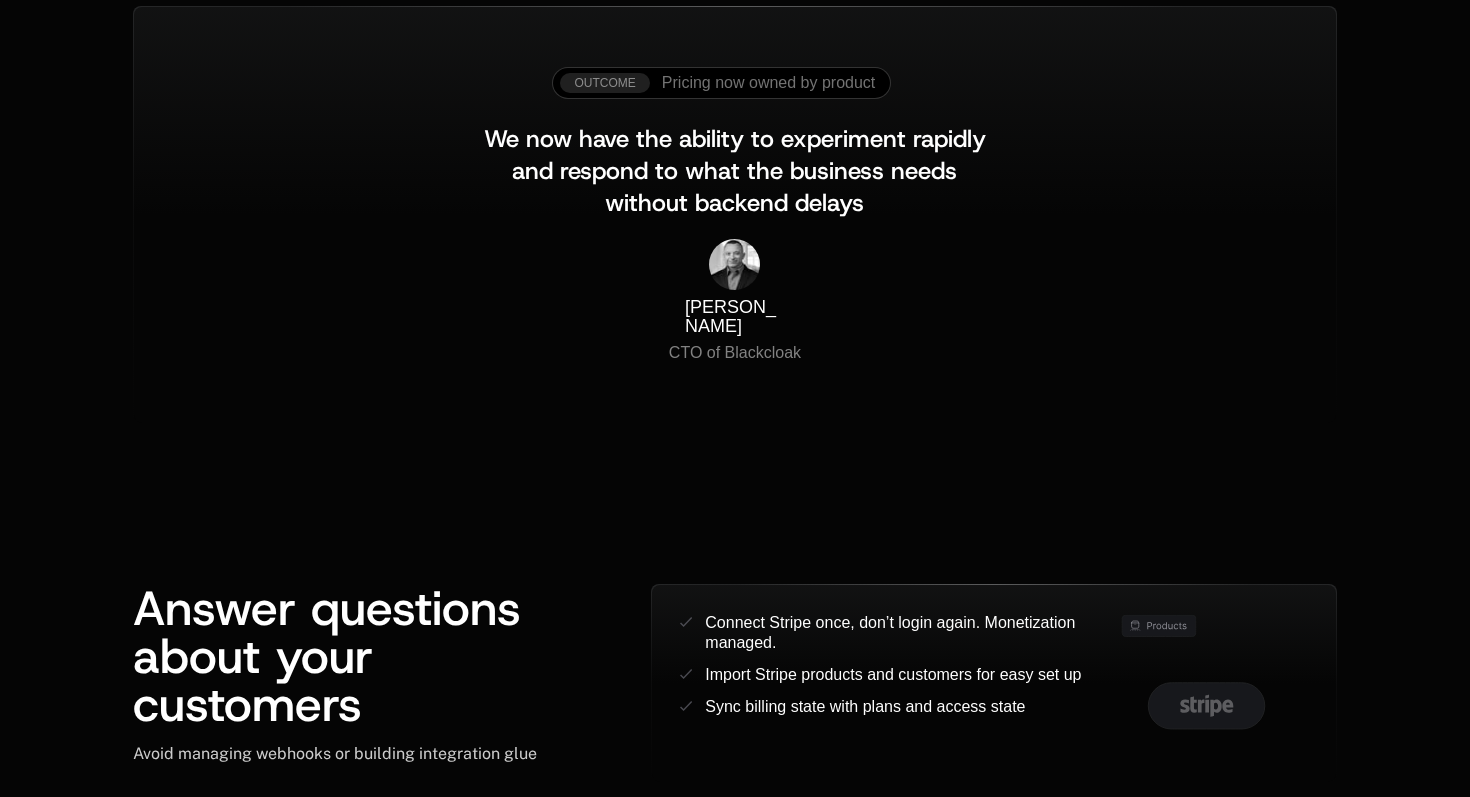 scroll, scrollTop: 1844, scrollLeft: 0, axis: vertical 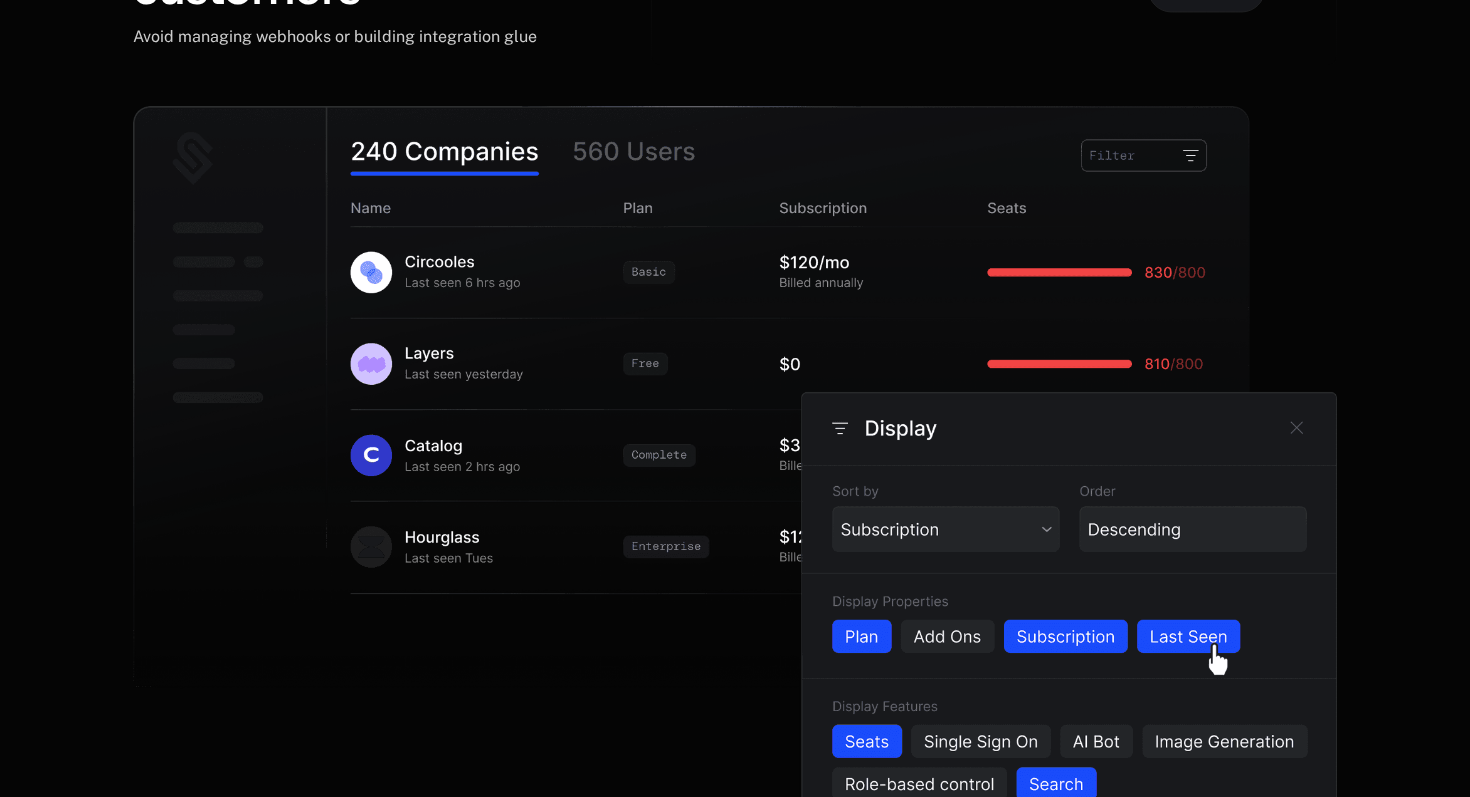 click at bounding box center (735, 472) 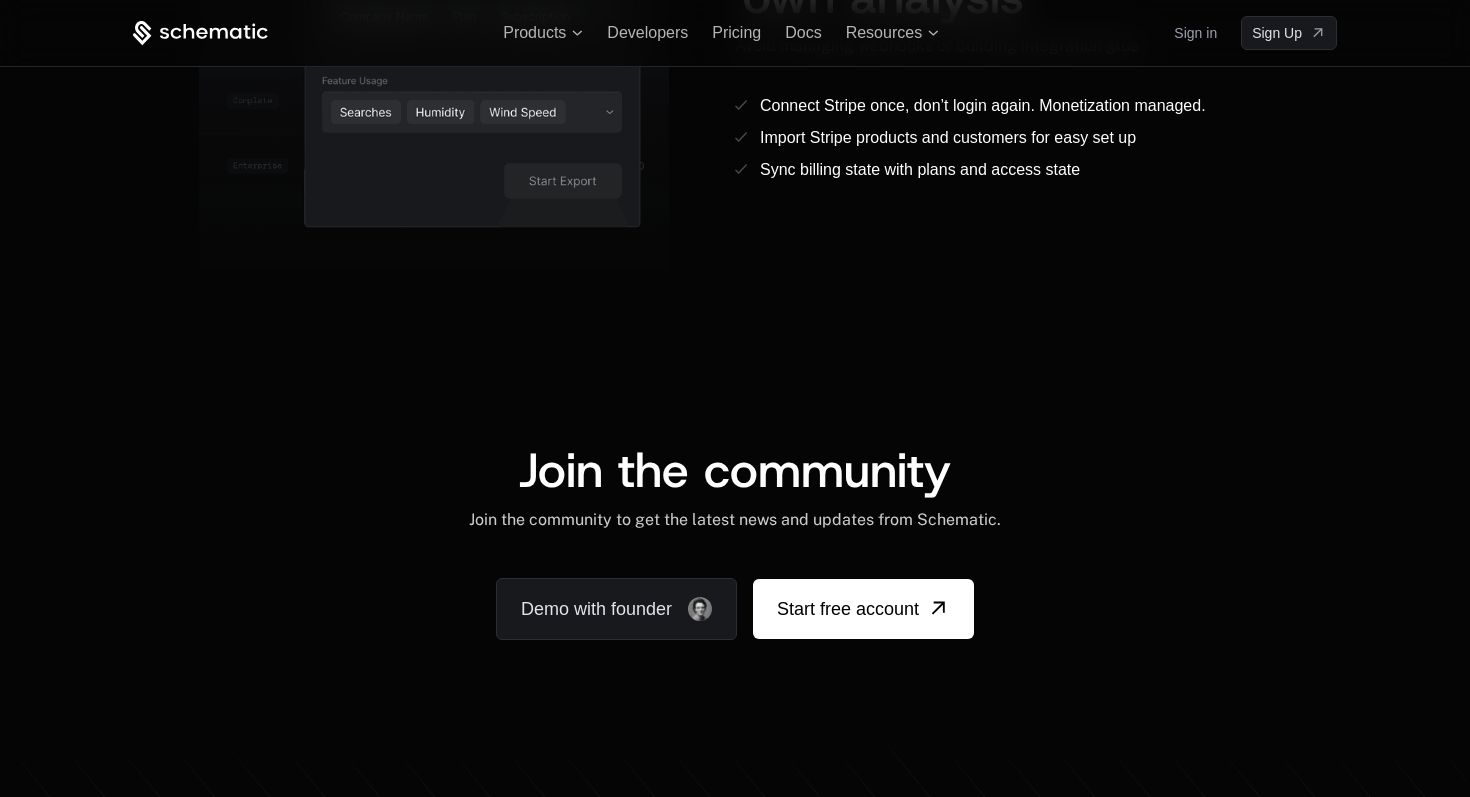 scroll, scrollTop: 3566, scrollLeft: 0, axis: vertical 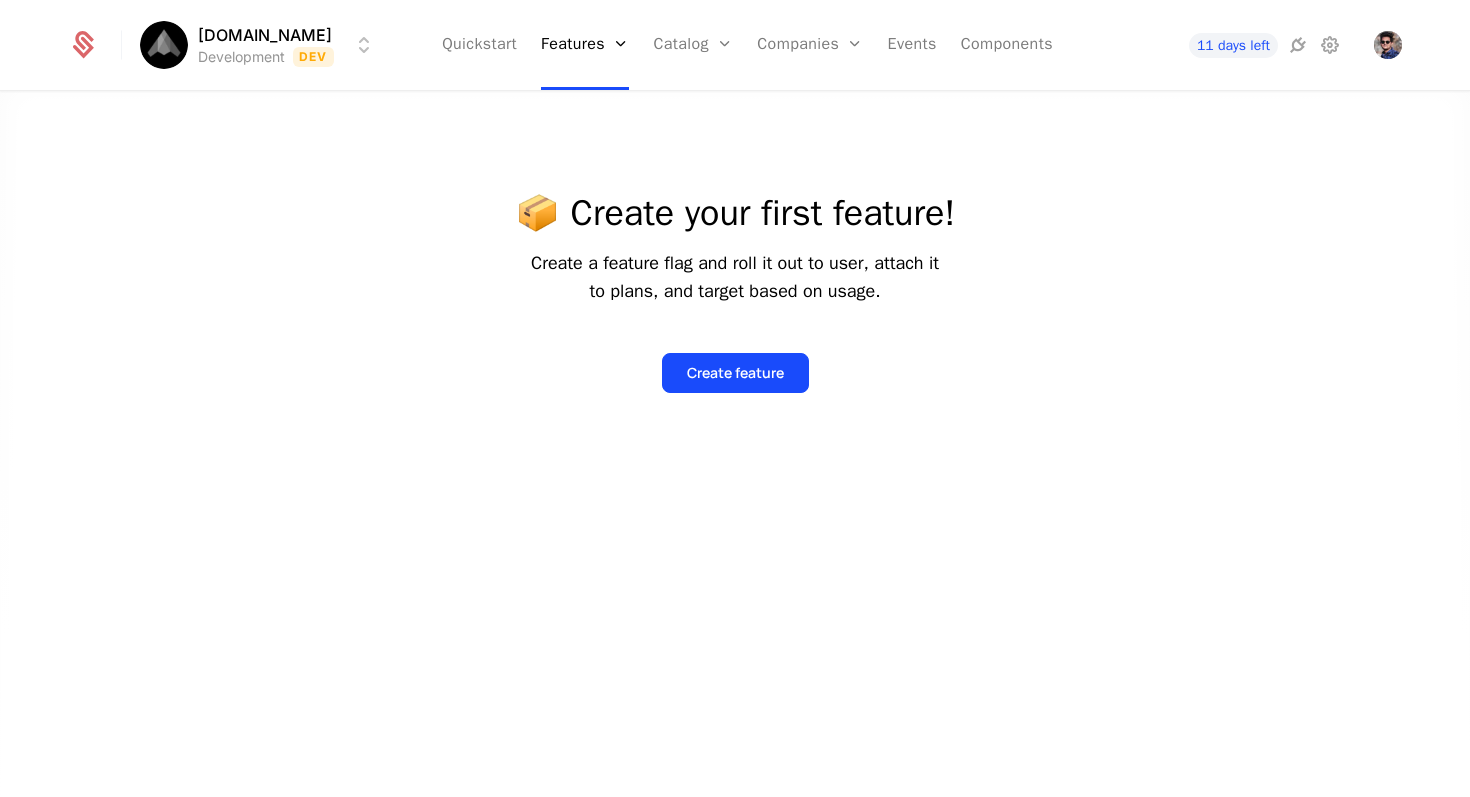 click on "a618labs.com Development Dev Quickstart Features Features Flags Catalog Plans Add Ons Configuration Companies Companies Users Events Components 11 days left 📦 Create your first feature! Create a feature flag and roll it out to user, attach it to plans, and target based on usage. Create feature
Best Viewed on Desktop You're currently viewing this on a  mobile device . For the best experience,   we recommend using a desktop or larger screens , as the application isn't fully optimized for smaller resolutions just yet. Got it" at bounding box center (735, 398) 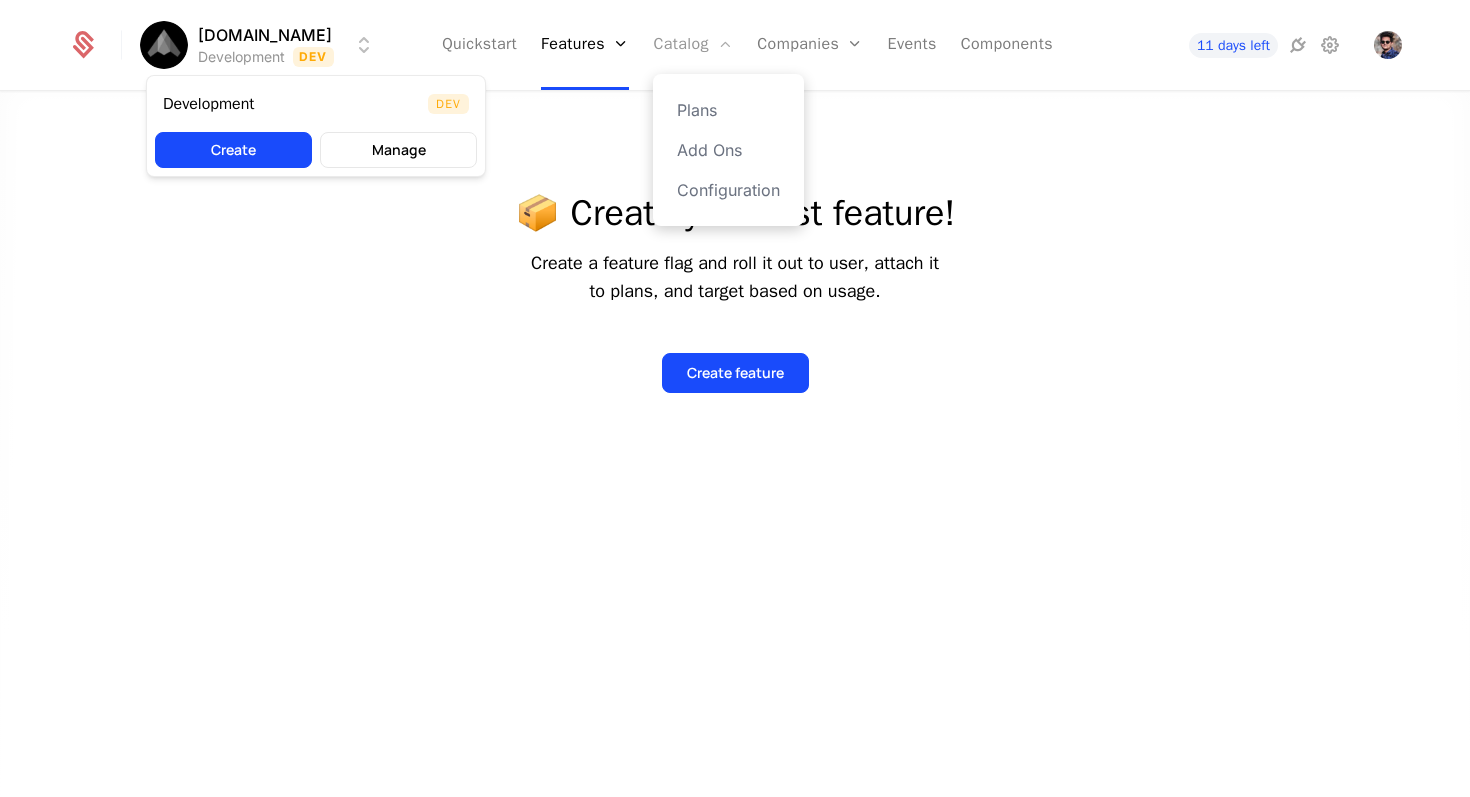 click on "a618labs.com Development Dev Quickstart Features Features Flags Catalog Plans Add Ons Configuration Companies Companies Users Events Components 11 days left 📦 Create your first feature! Create a feature flag and roll it out to user, attach it to plans, and target based on usage. Create feature
Best Viewed on Desktop You're currently viewing this on a  mobile device . For the best experience,   we recommend using a desktop or larger screens , as the application isn't fully optimized for smaller resolutions just yet. Got it  Development Dev Create Manage" at bounding box center [735, 398] 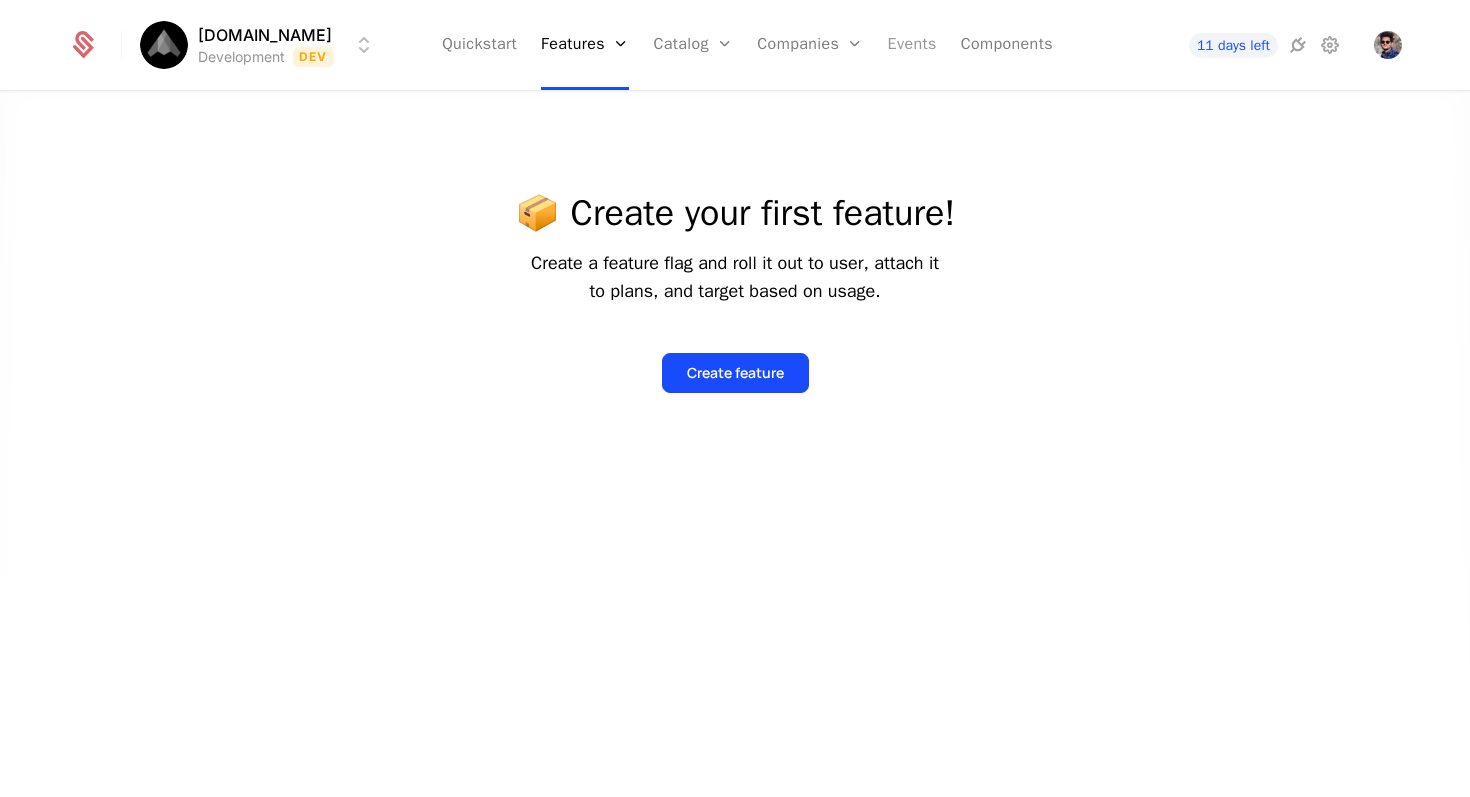 click on "Events" at bounding box center [912, 45] 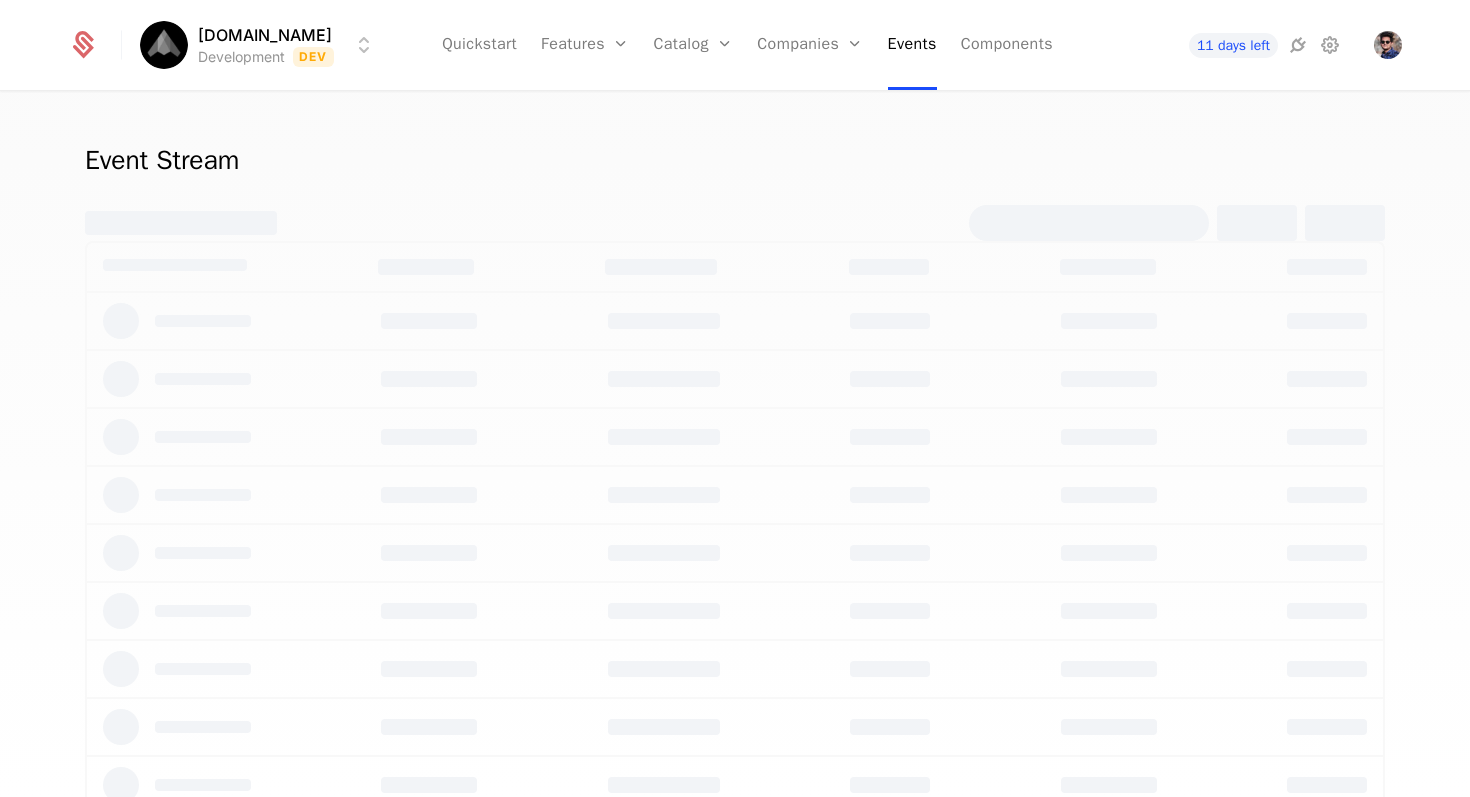 scroll, scrollTop: 0, scrollLeft: 0, axis: both 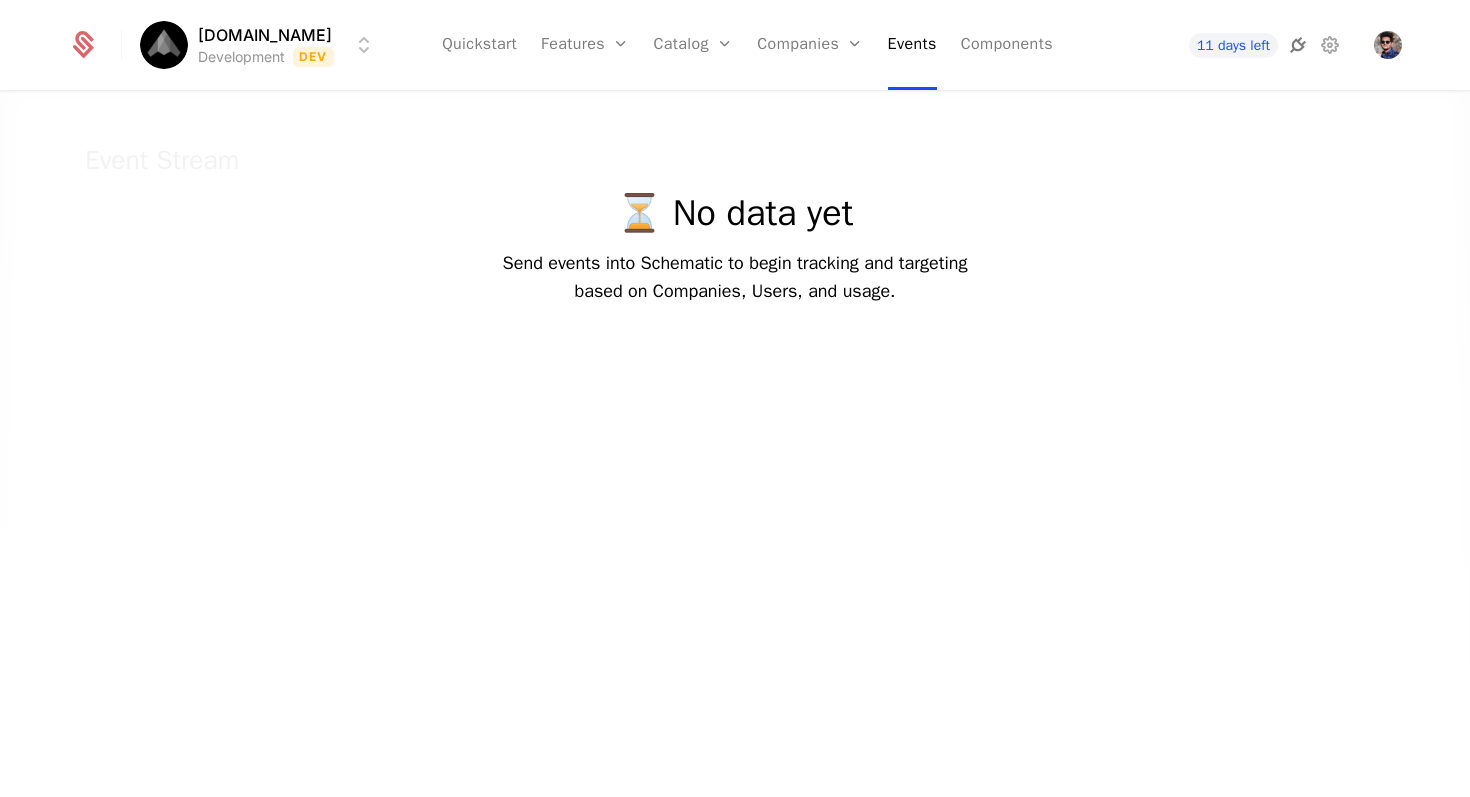 click at bounding box center [1298, 45] 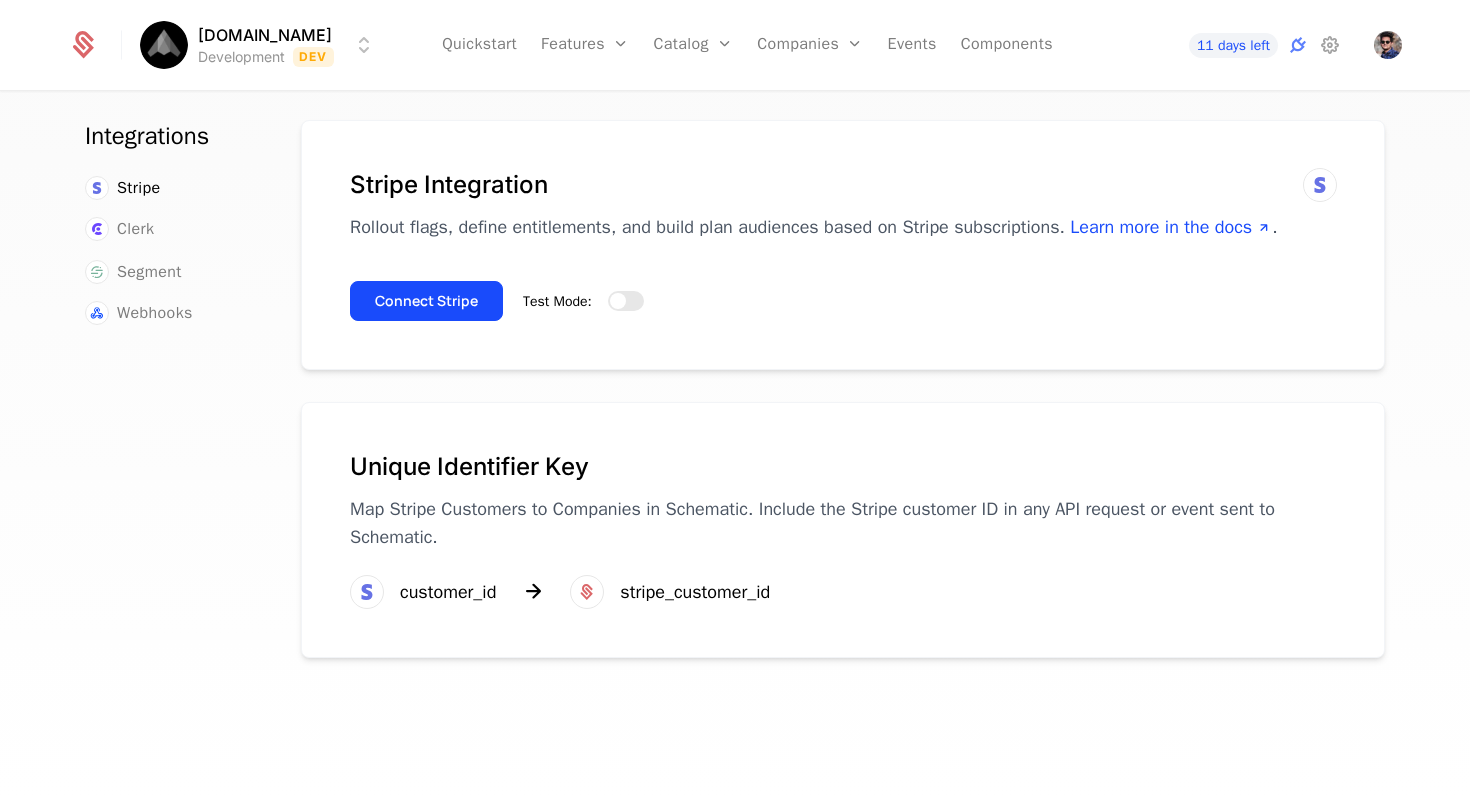 scroll, scrollTop: 0, scrollLeft: 0, axis: both 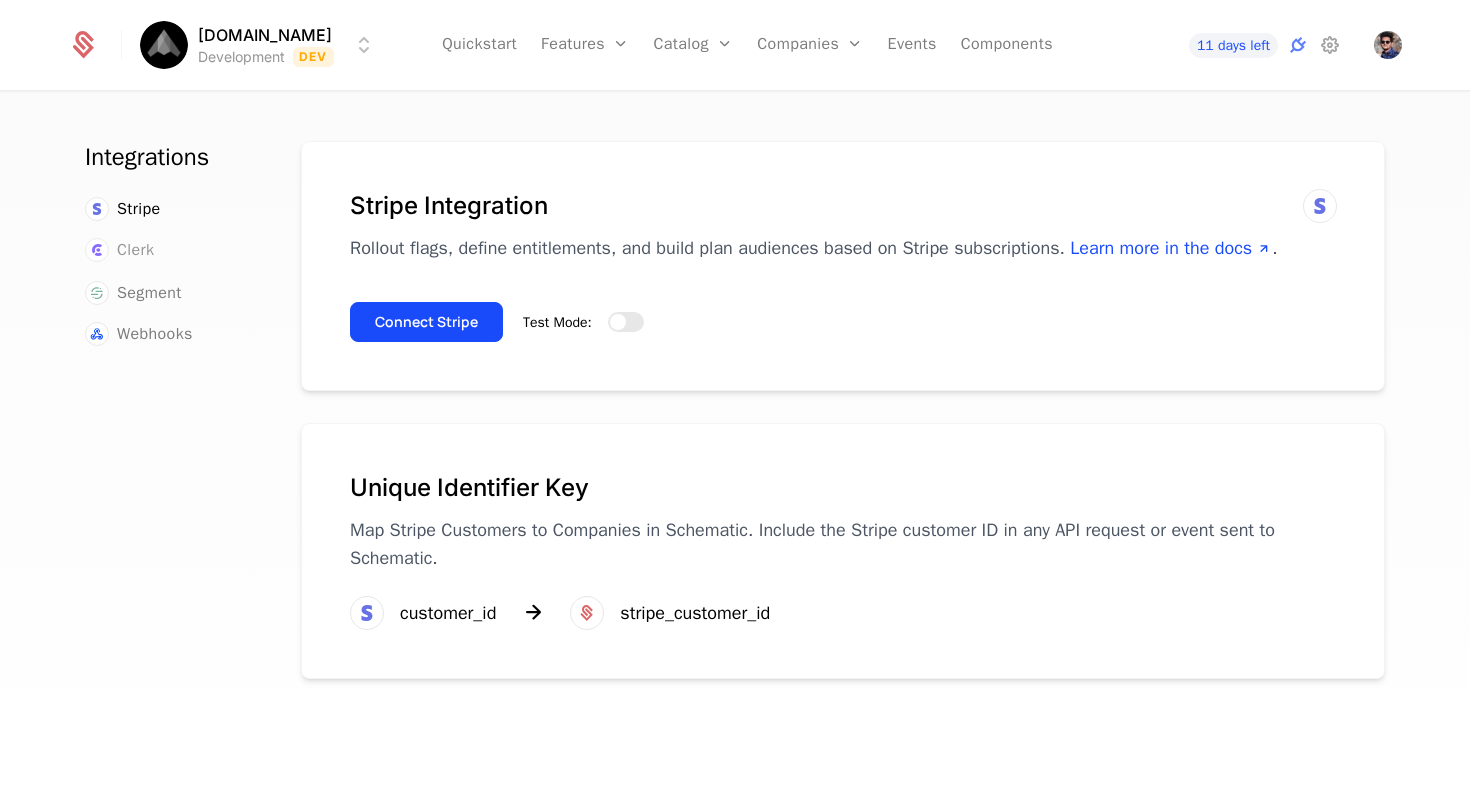 click on "Clerk" at bounding box center [135, 250] 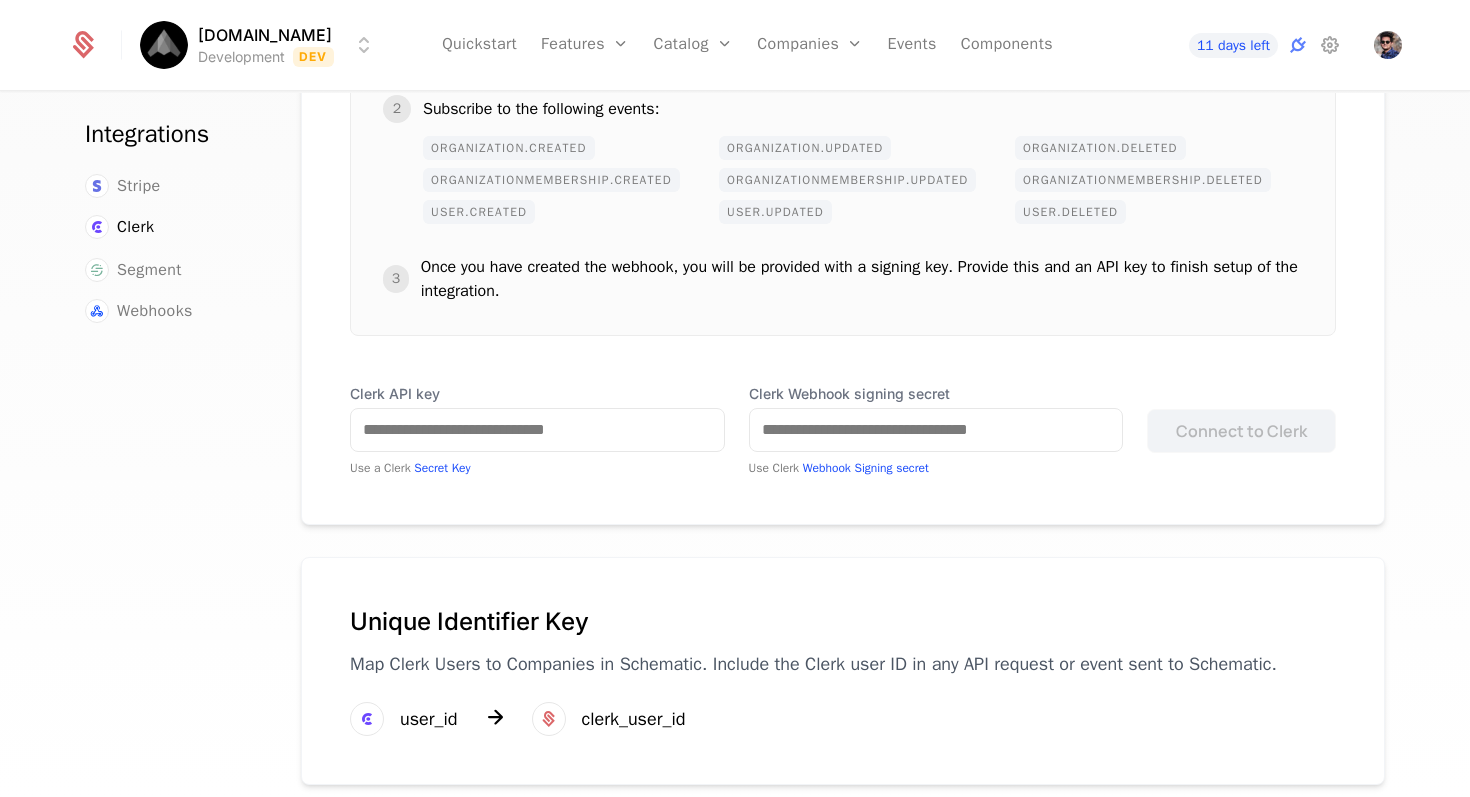 scroll, scrollTop: 487, scrollLeft: 0, axis: vertical 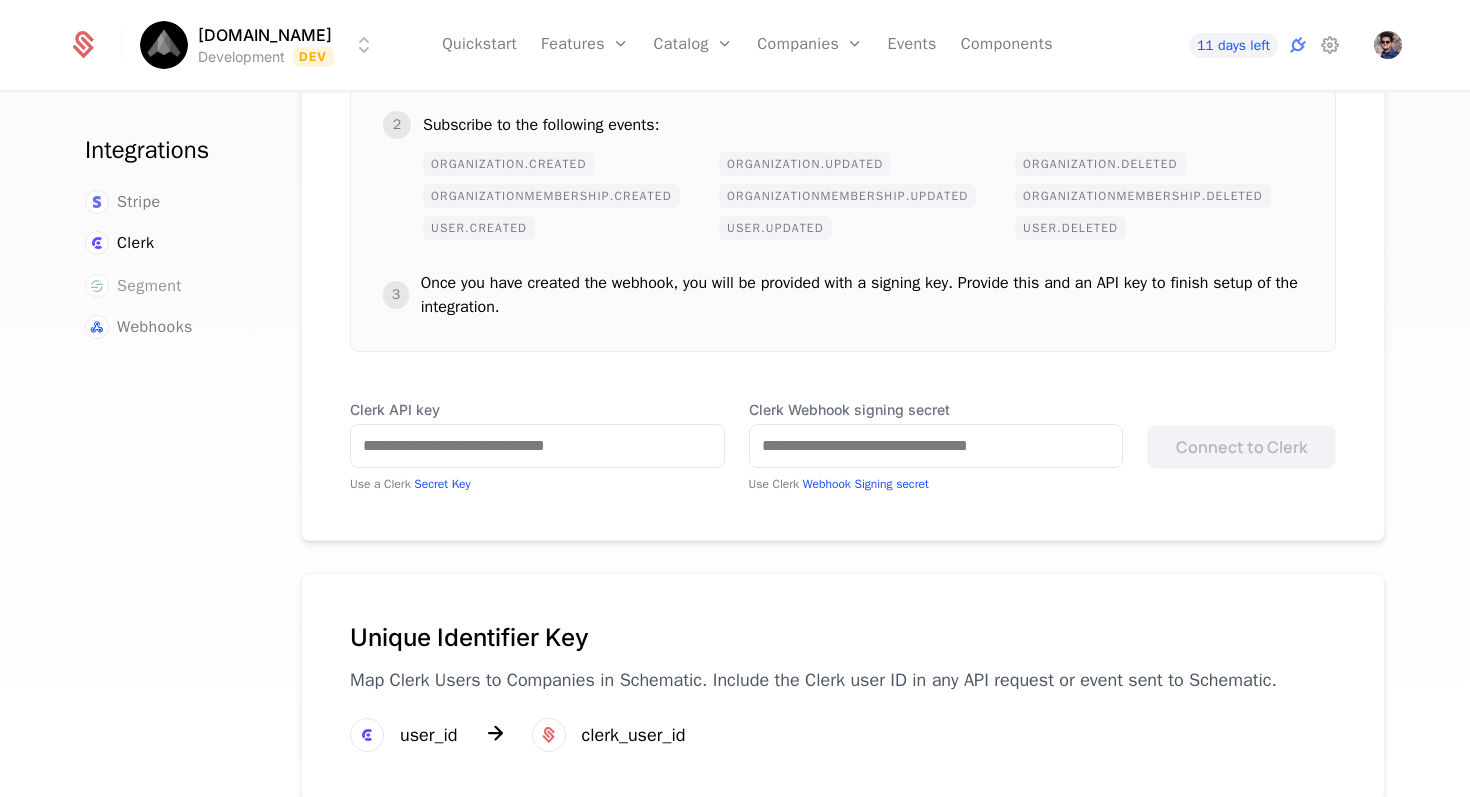 click on "Segment" at bounding box center (149, 286) 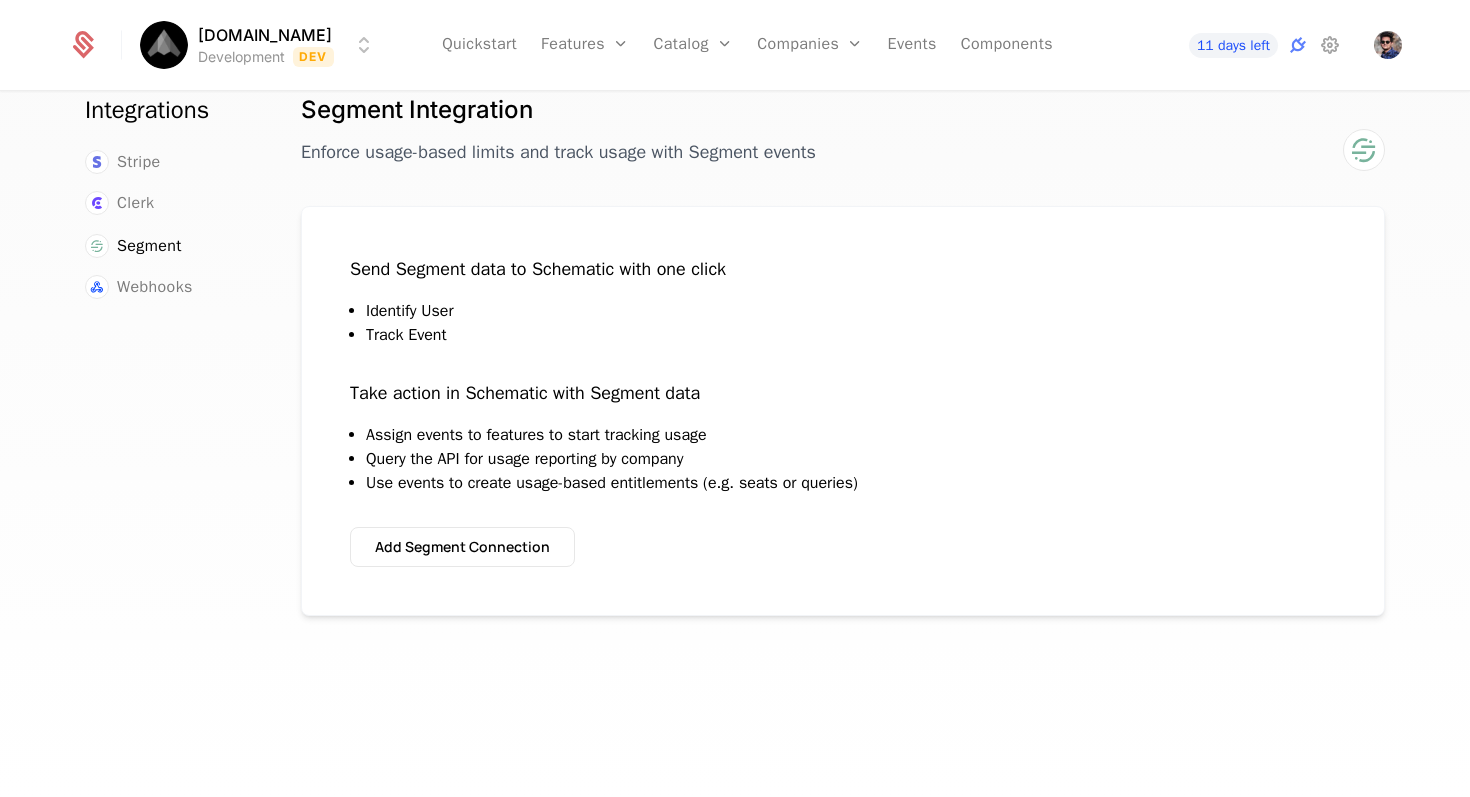 click on "Send Segment data to Schematic with one click Identify User Track Event Take action in Schematic with Segment data Assign events to features to start tracking usage Query the API for usage reporting by company Use events to create usage-based entitlements (e.g. seats or queries) Add Segment Connection" at bounding box center (843, 411) 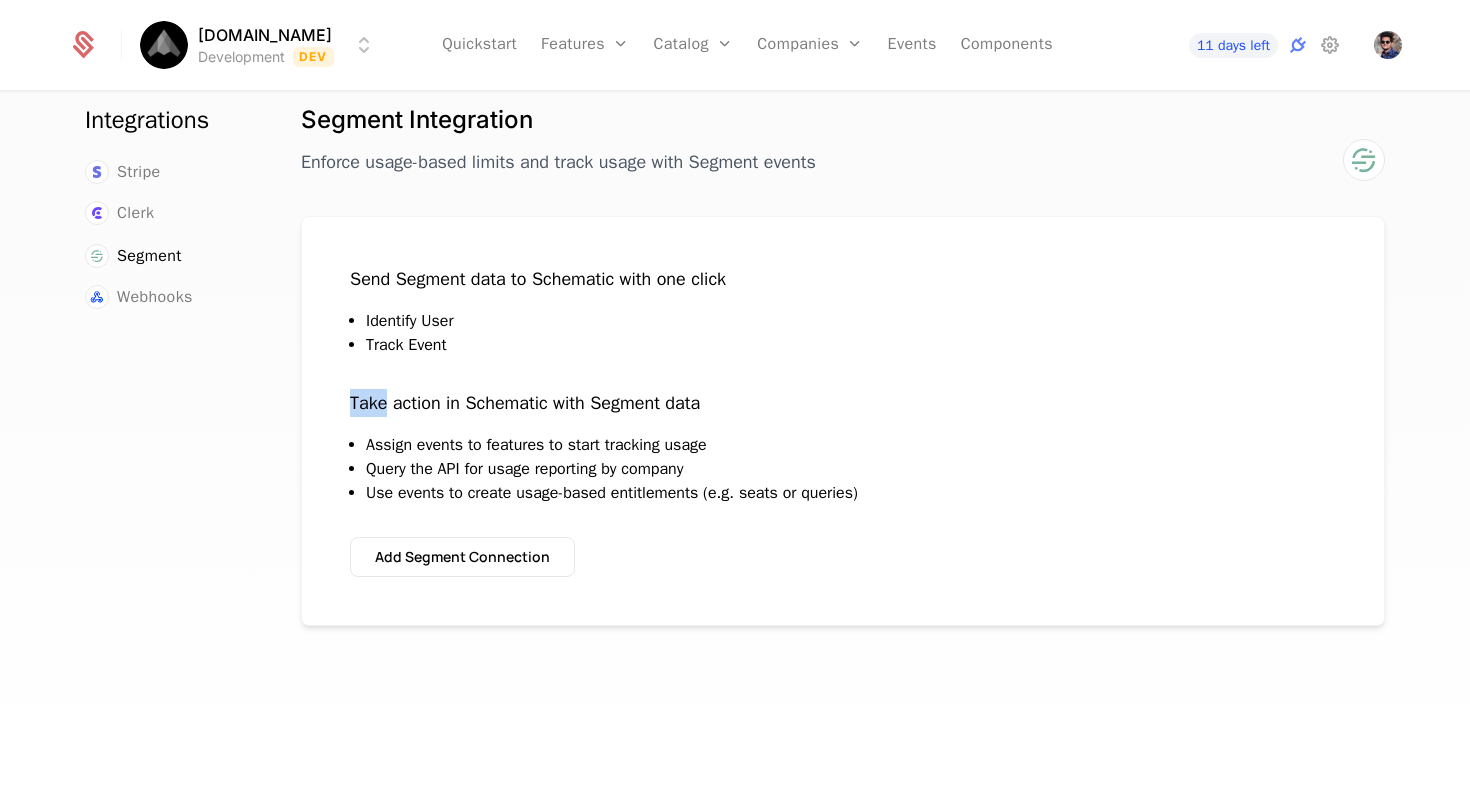 scroll, scrollTop: 36, scrollLeft: 0, axis: vertical 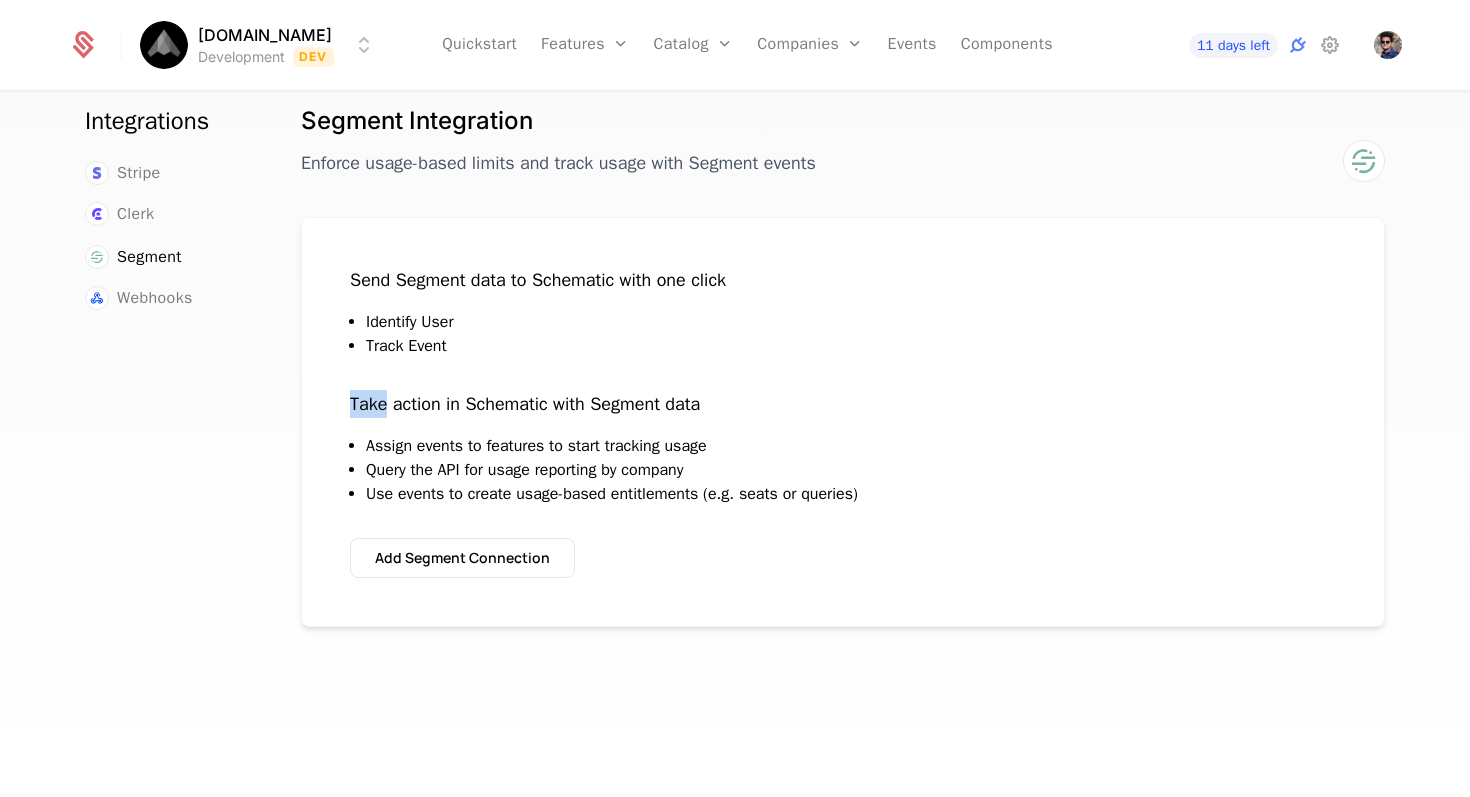 click on "Send Segment data to Schematic with one click Identify User Track Event Take action in Schematic with Segment data Assign events to features to start tracking usage Query the API for usage reporting by company Use events to create usage-based entitlements (e.g. seats or queries) Add Segment Connection" at bounding box center [843, 422] 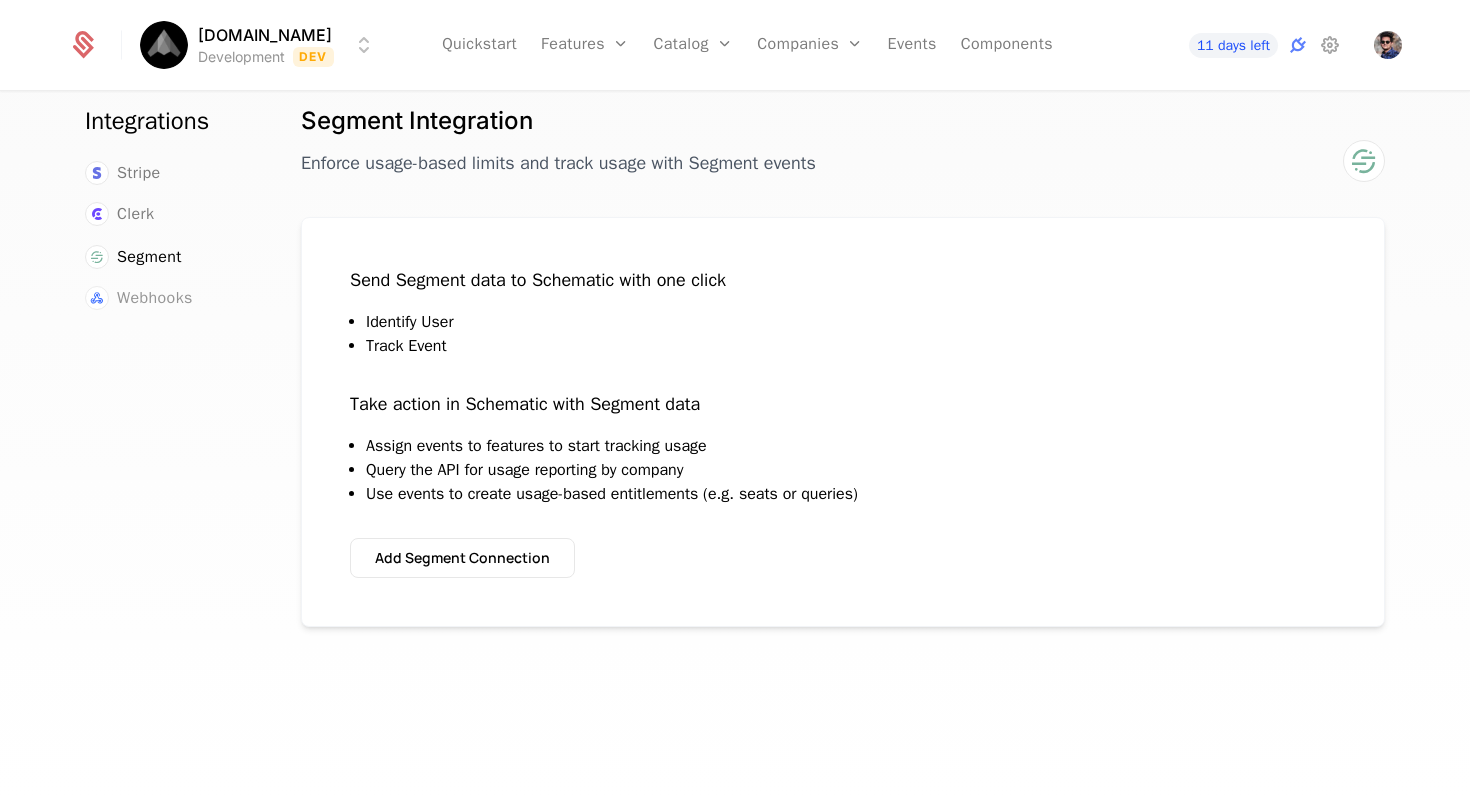 click on "Webhooks" at bounding box center [155, 298] 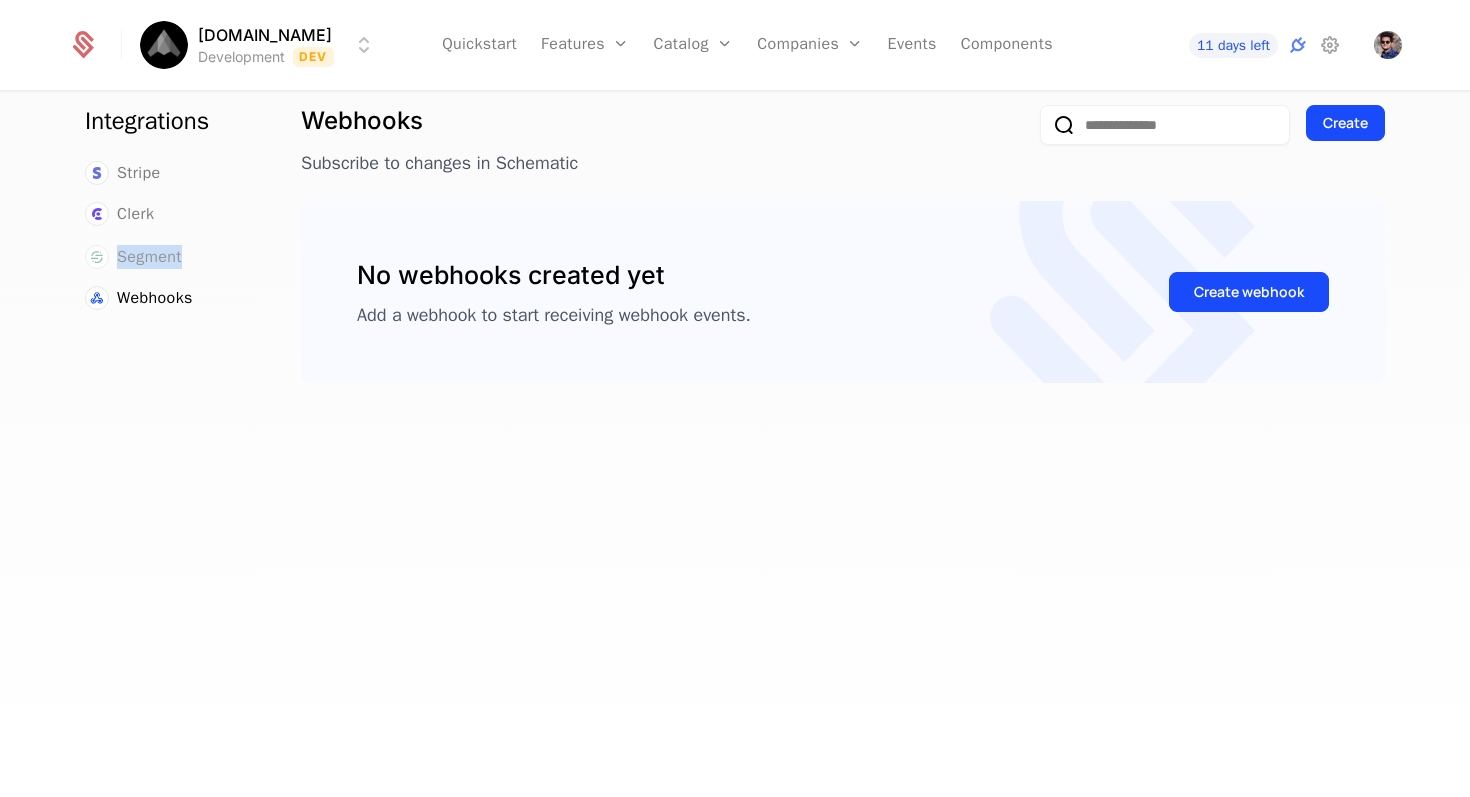 drag, startPoint x: 226, startPoint y: 259, endPoint x: 118, endPoint y: 259, distance: 108 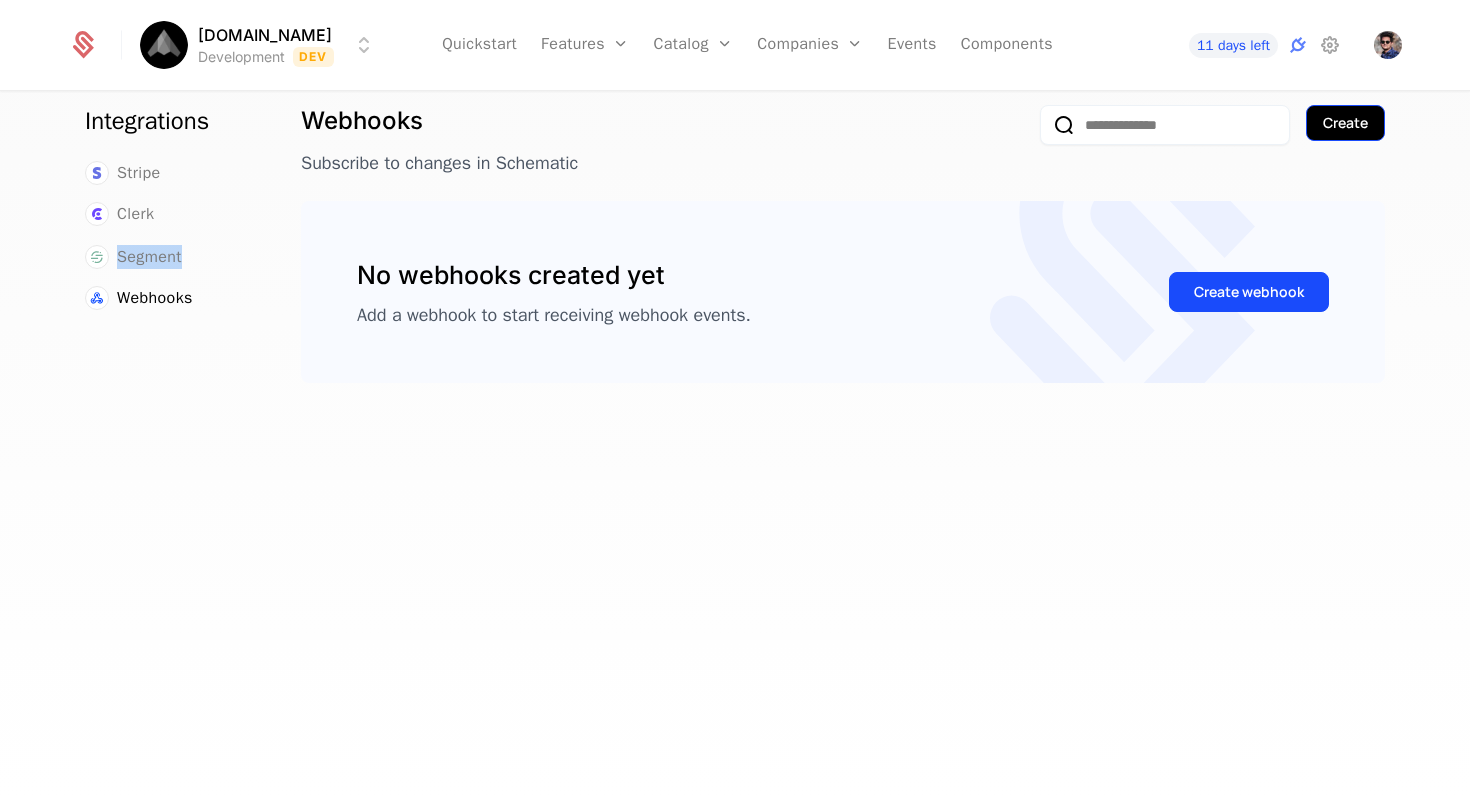 click on "Create" at bounding box center [1345, 123] 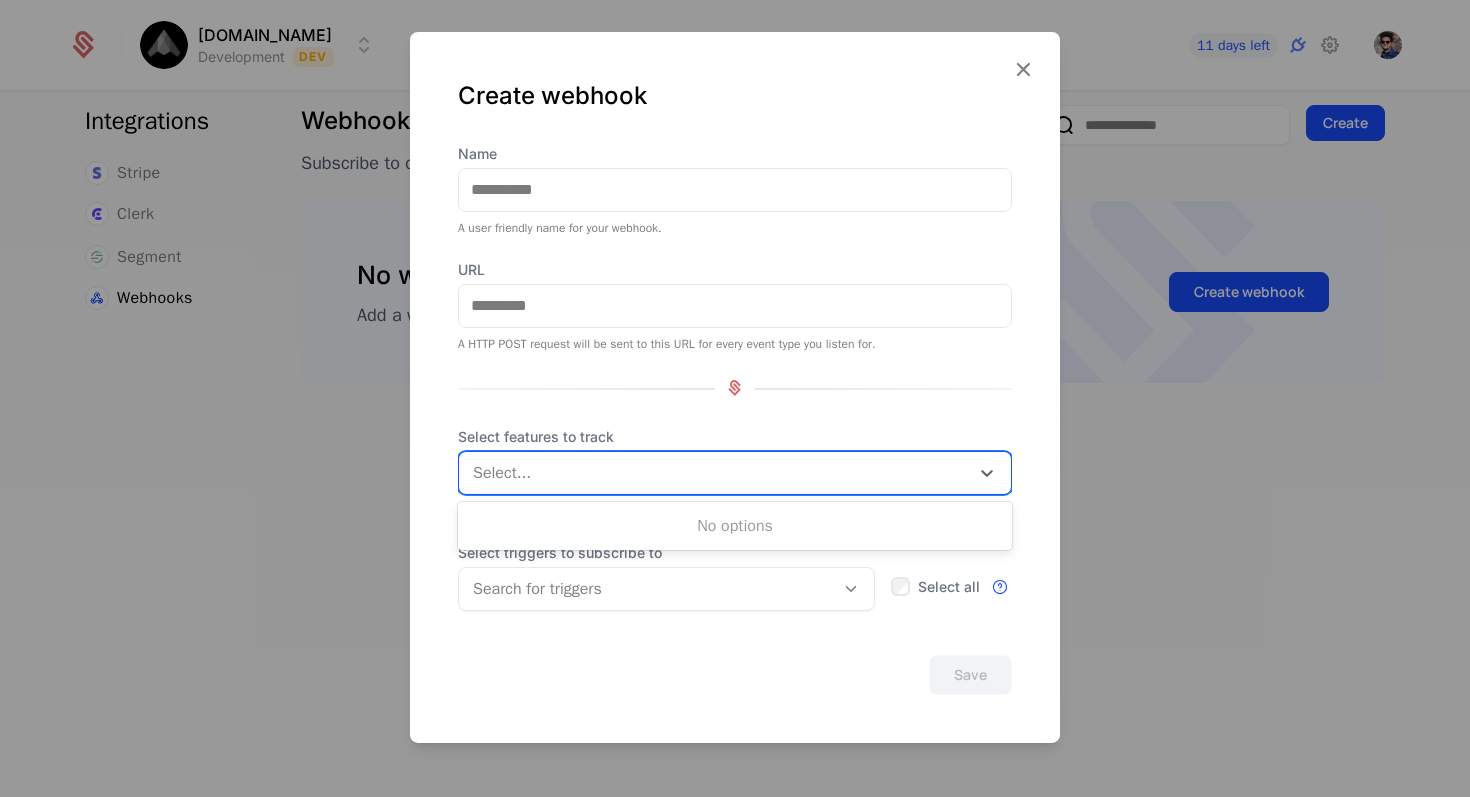 click at bounding box center [716, 472] 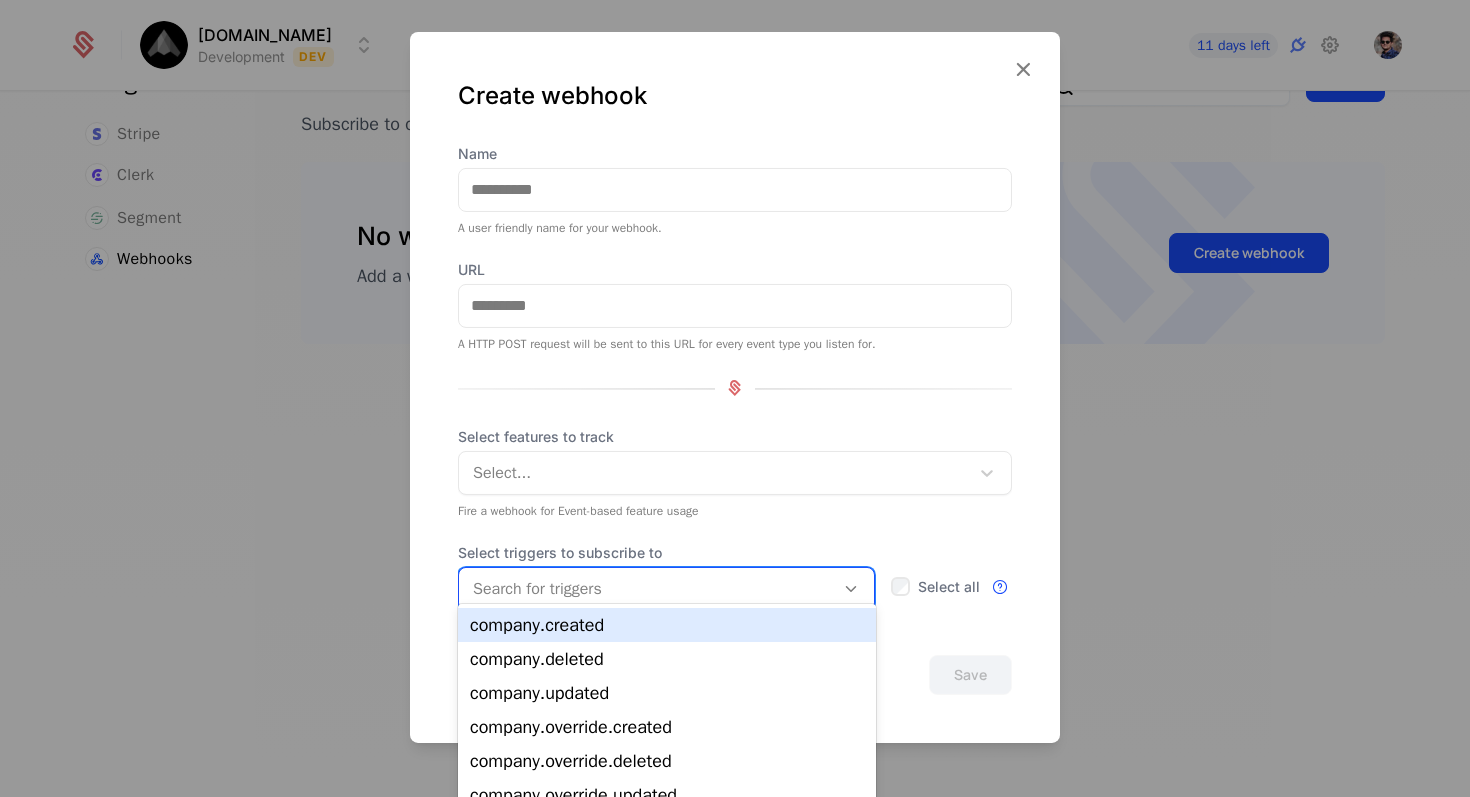 click at bounding box center (646, 588) 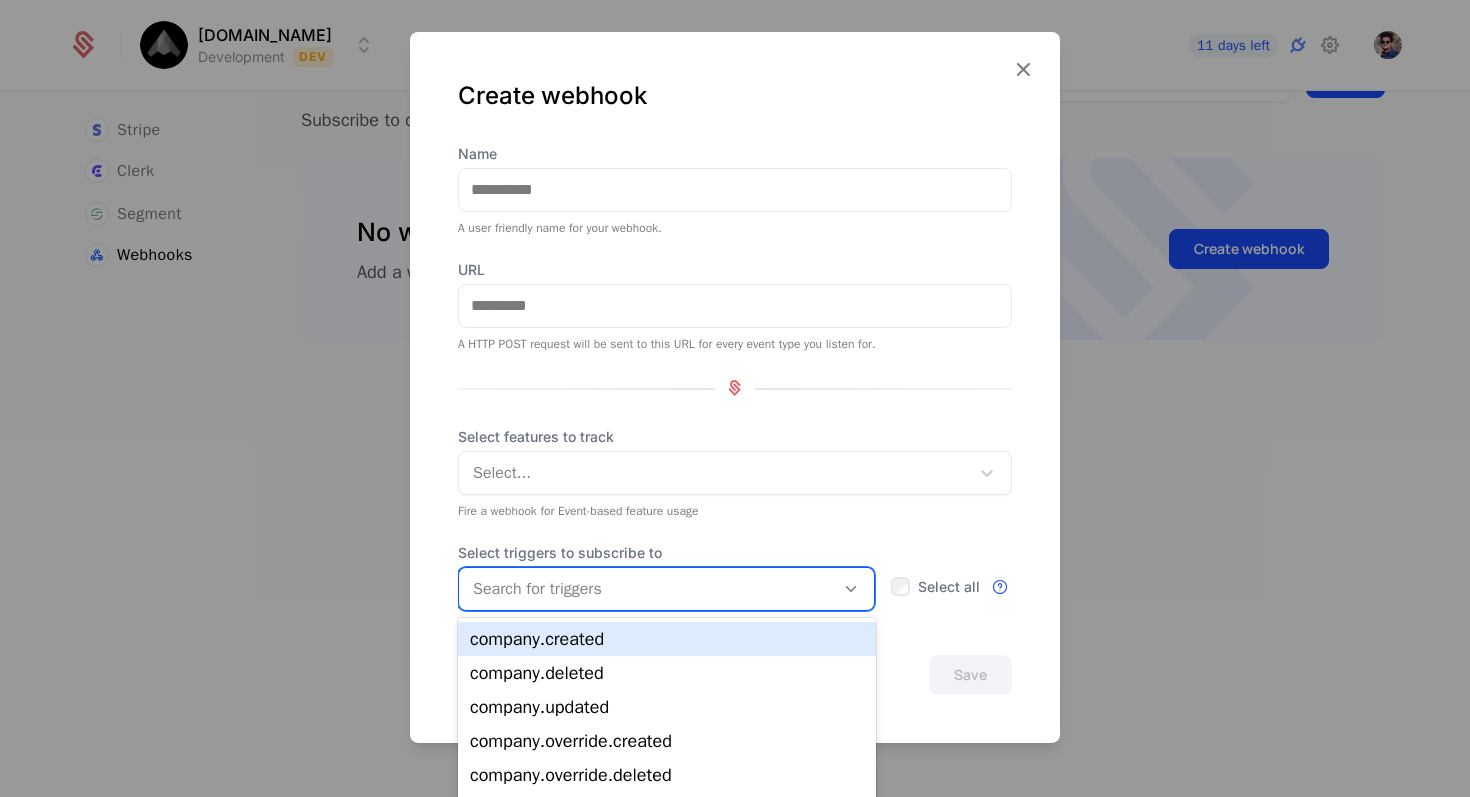scroll, scrollTop: 0, scrollLeft: 0, axis: both 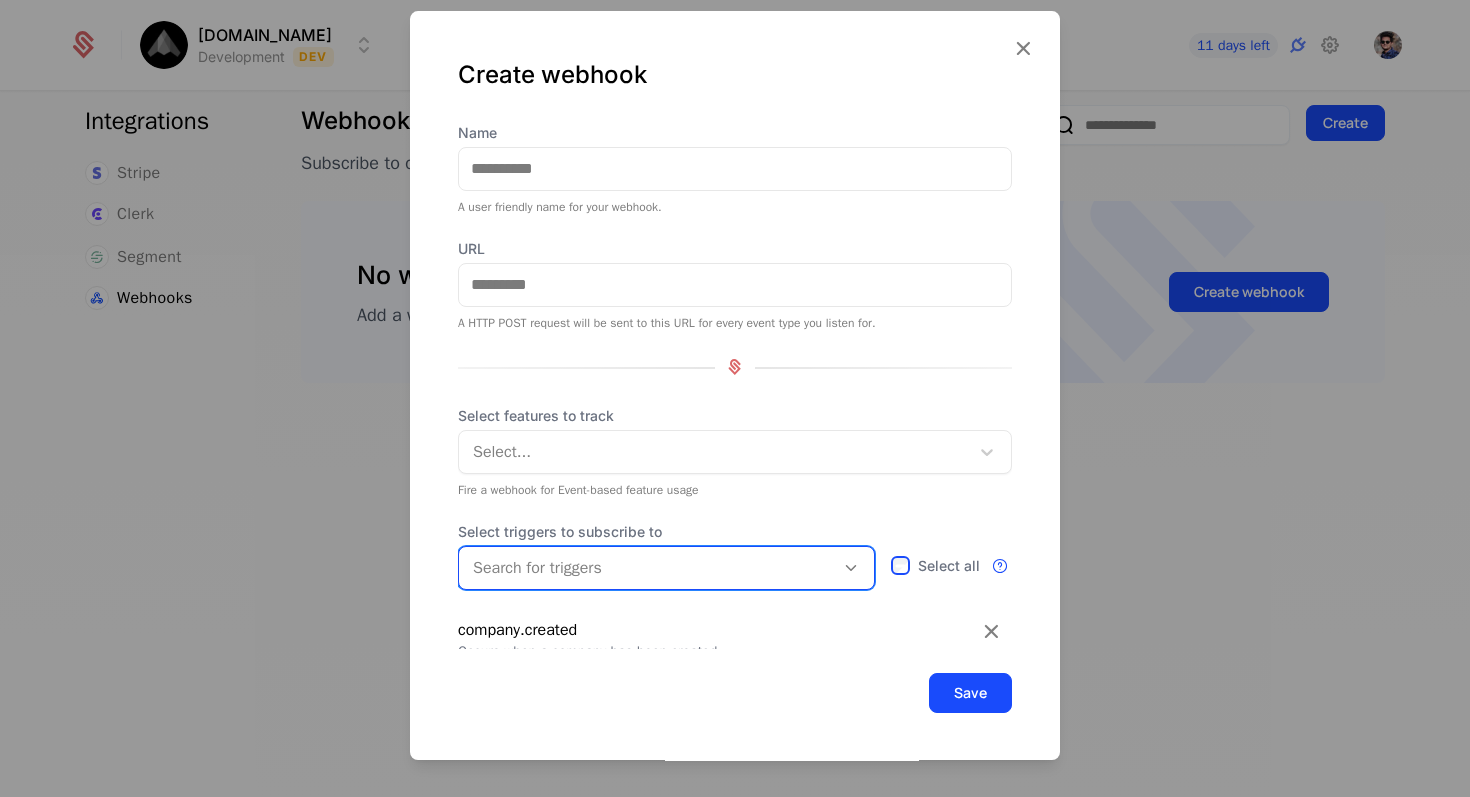 click on "Search for triggers" at bounding box center (666, 568) 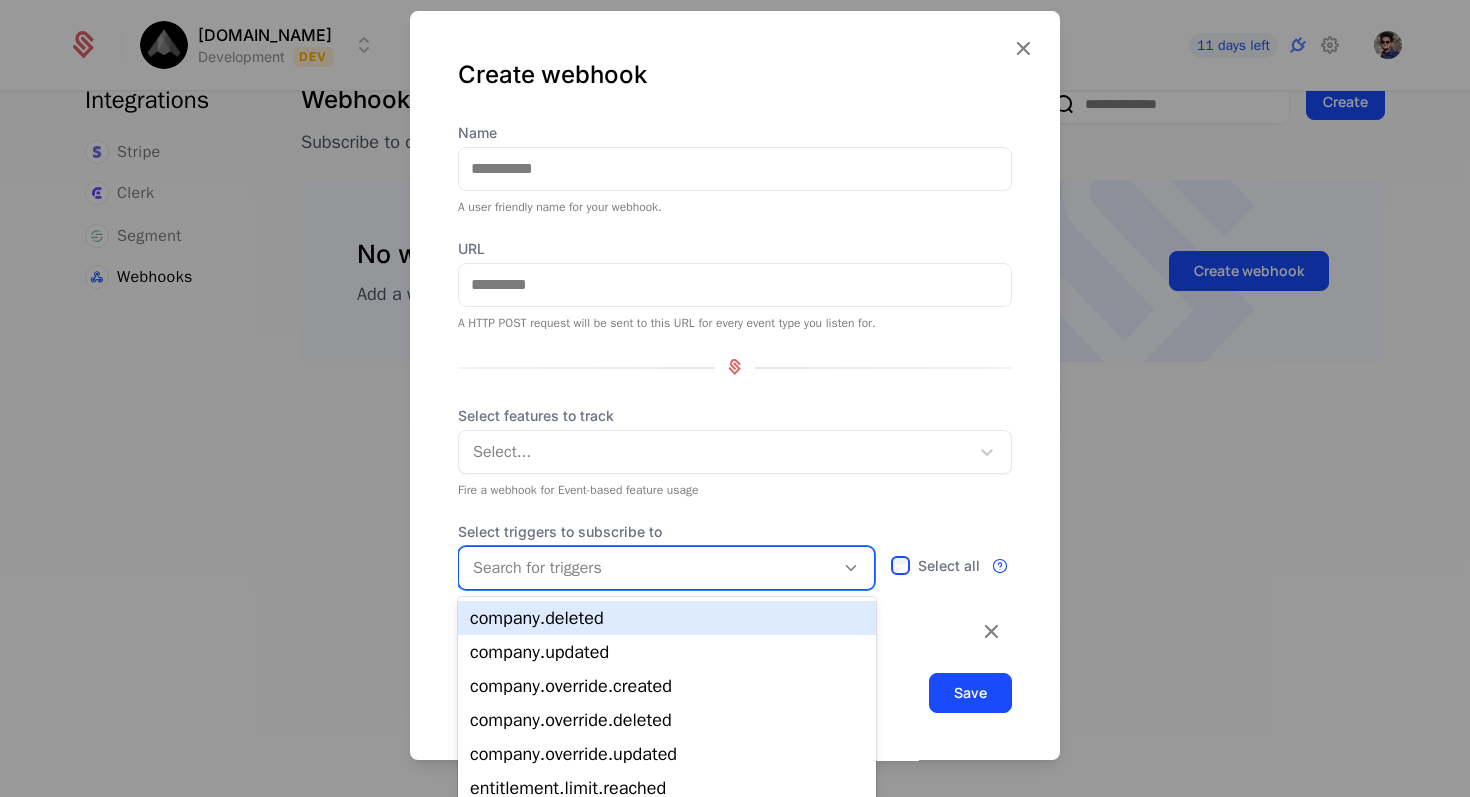 scroll, scrollTop: 22, scrollLeft: 0, axis: vertical 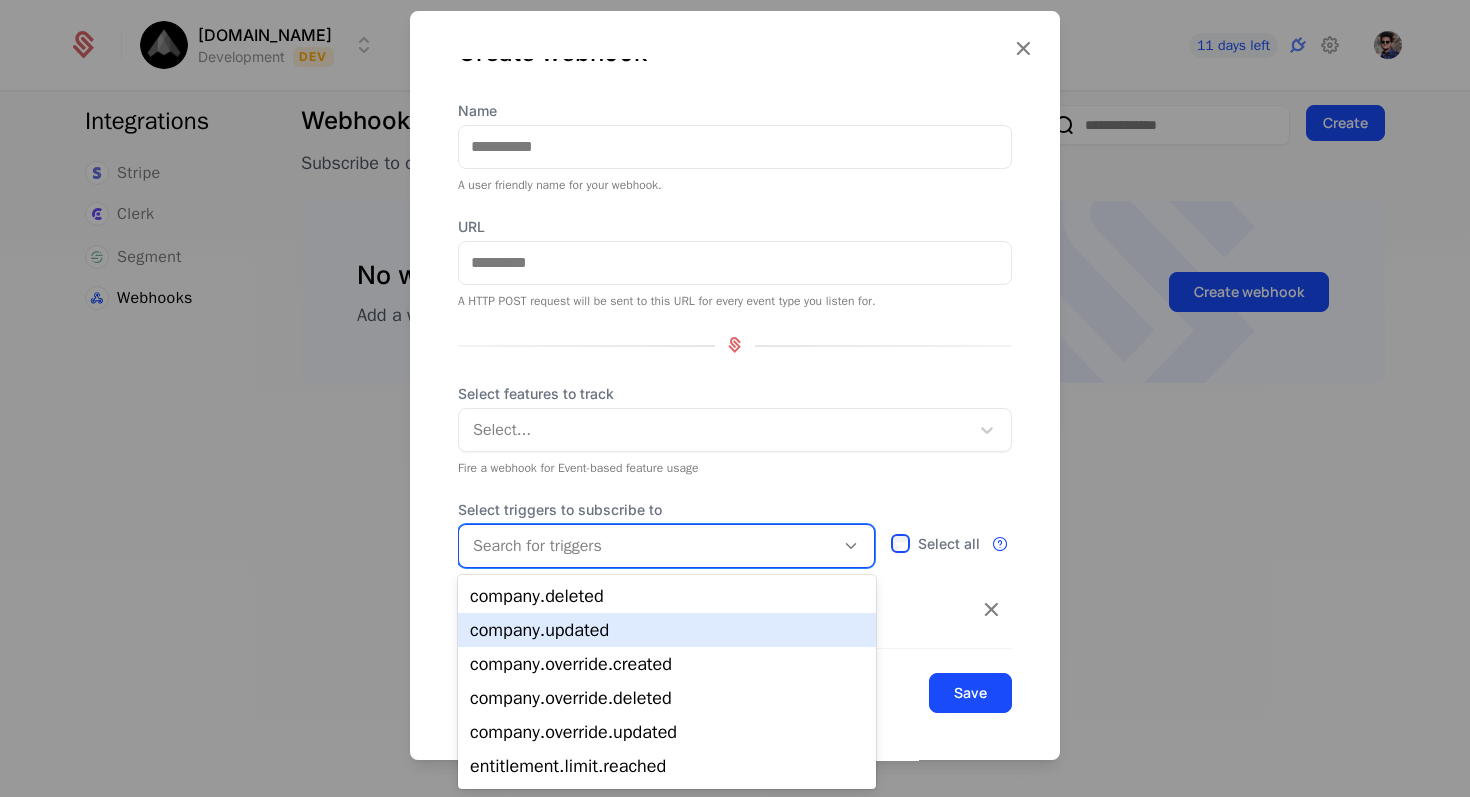 click on "company.updated" at bounding box center (667, 630) 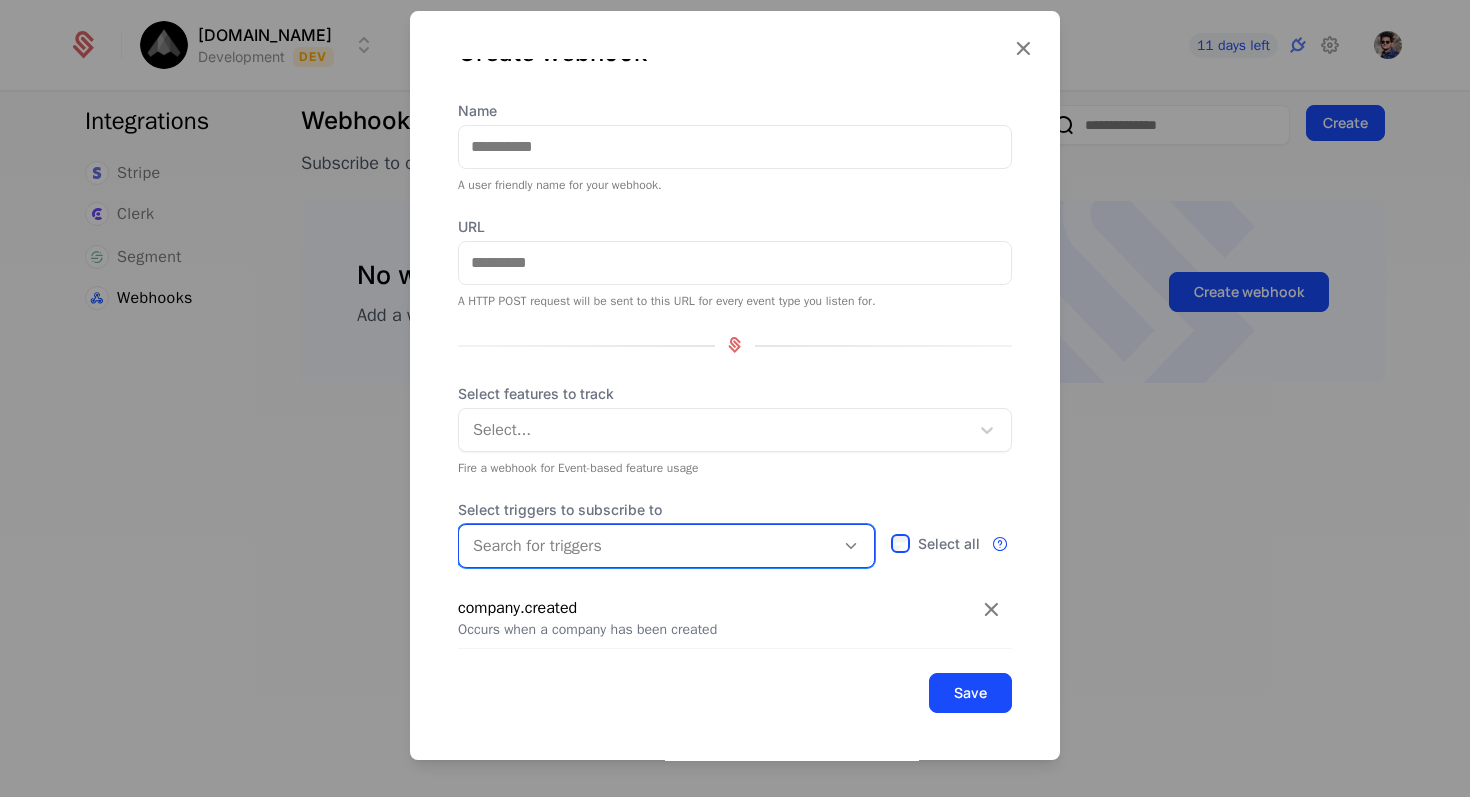 scroll, scrollTop: 84, scrollLeft: 0, axis: vertical 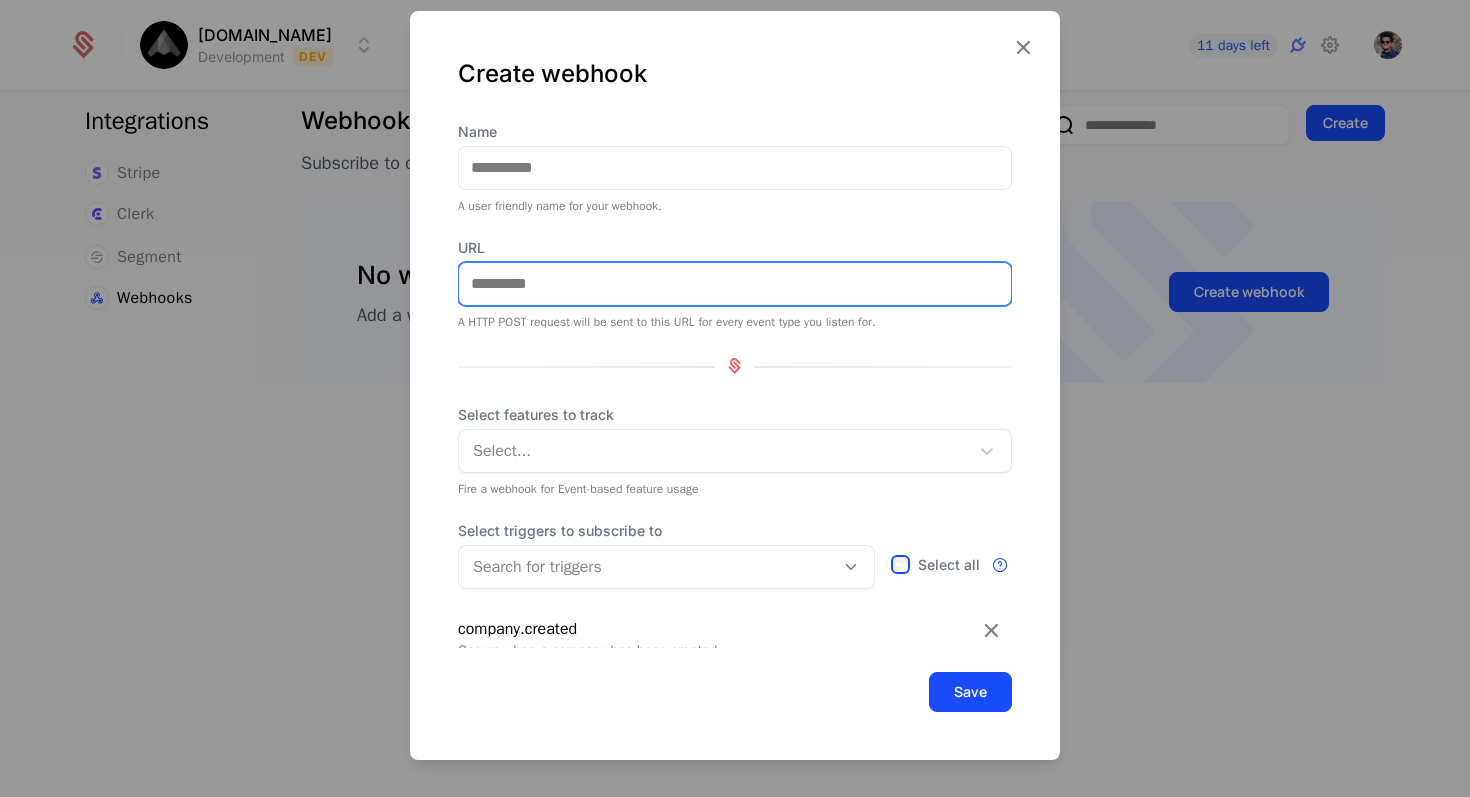 click on "URL" at bounding box center (735, 284) 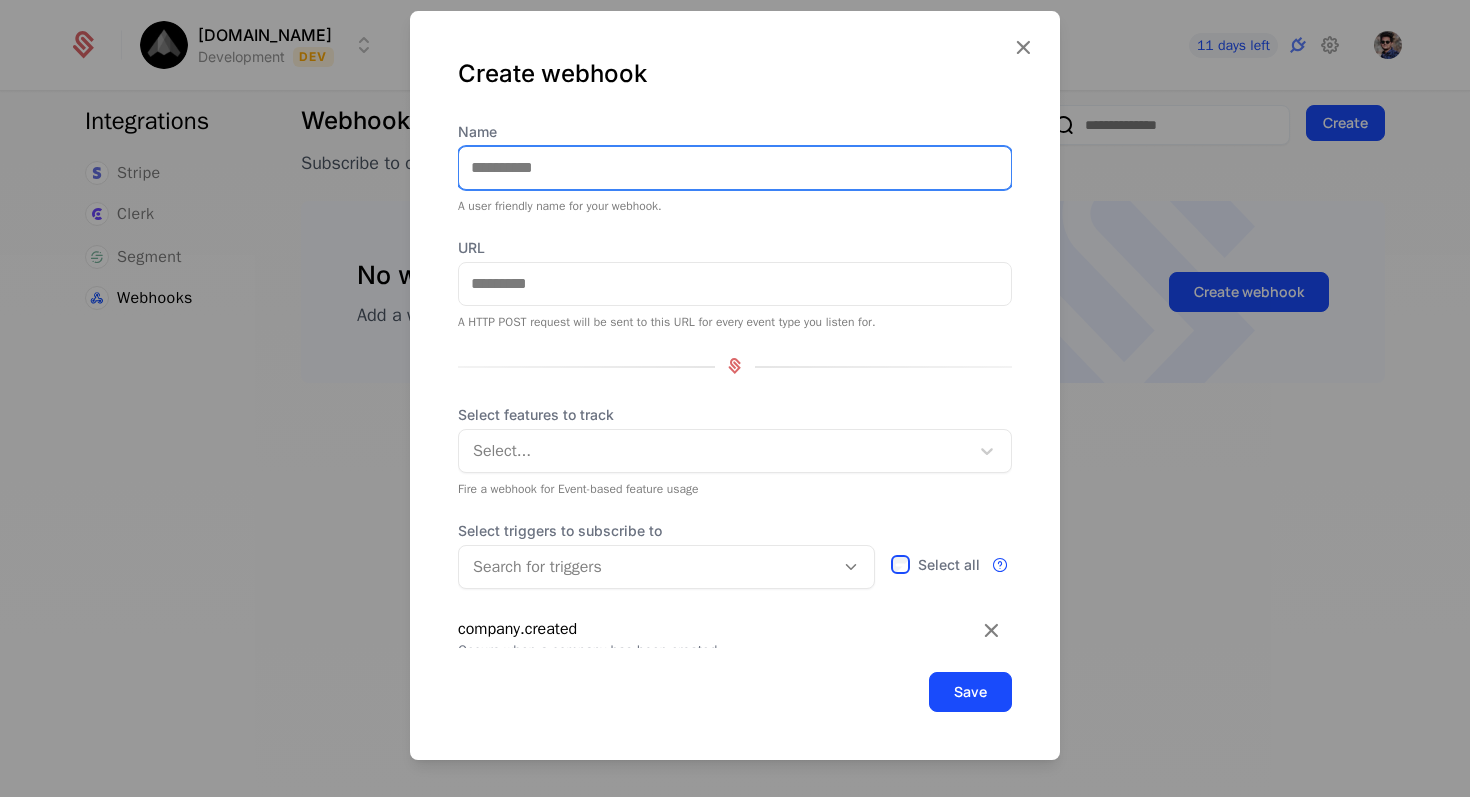 click on "Name" at bounding box center (735, 168) 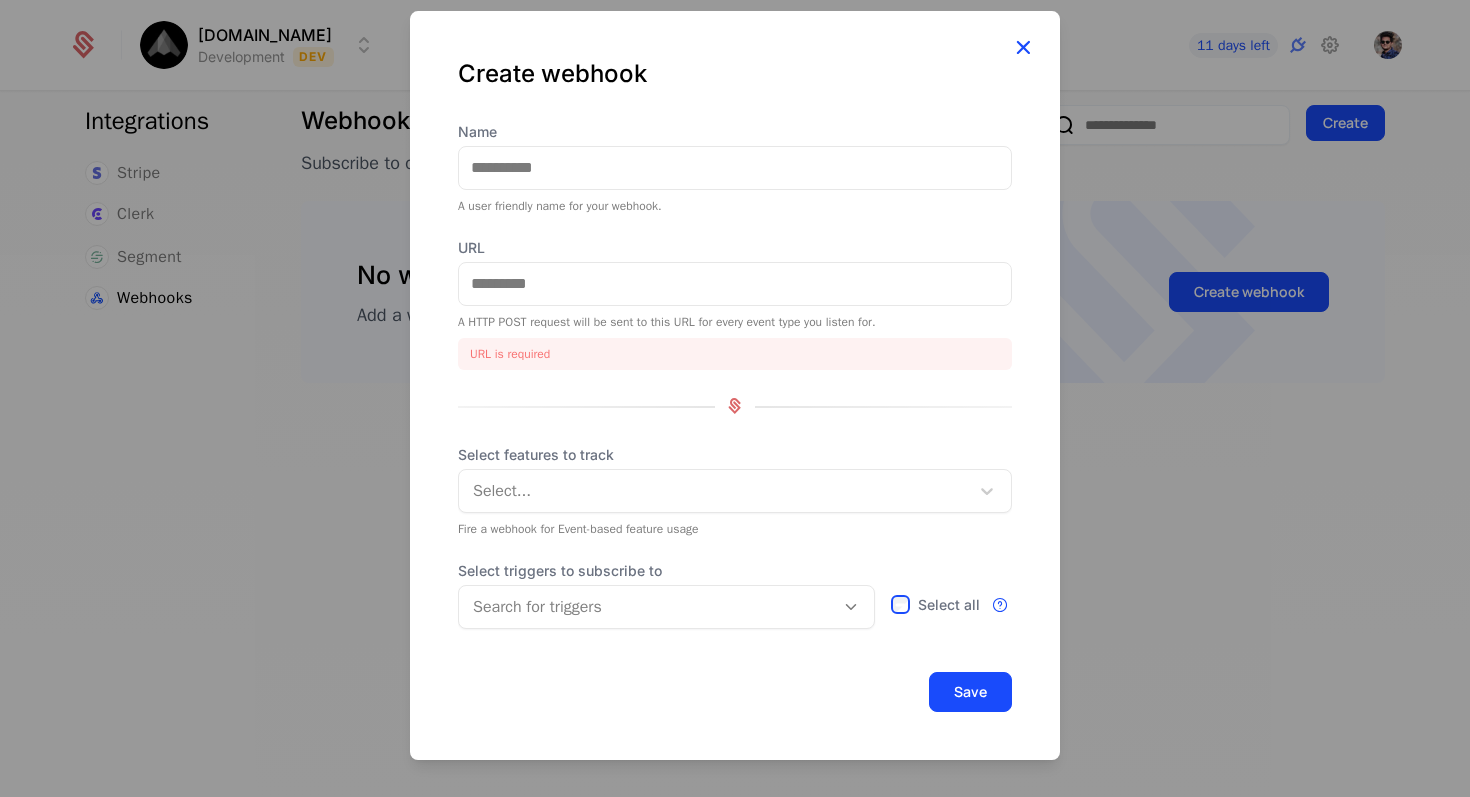 click at bounding box center [1023, 47] 